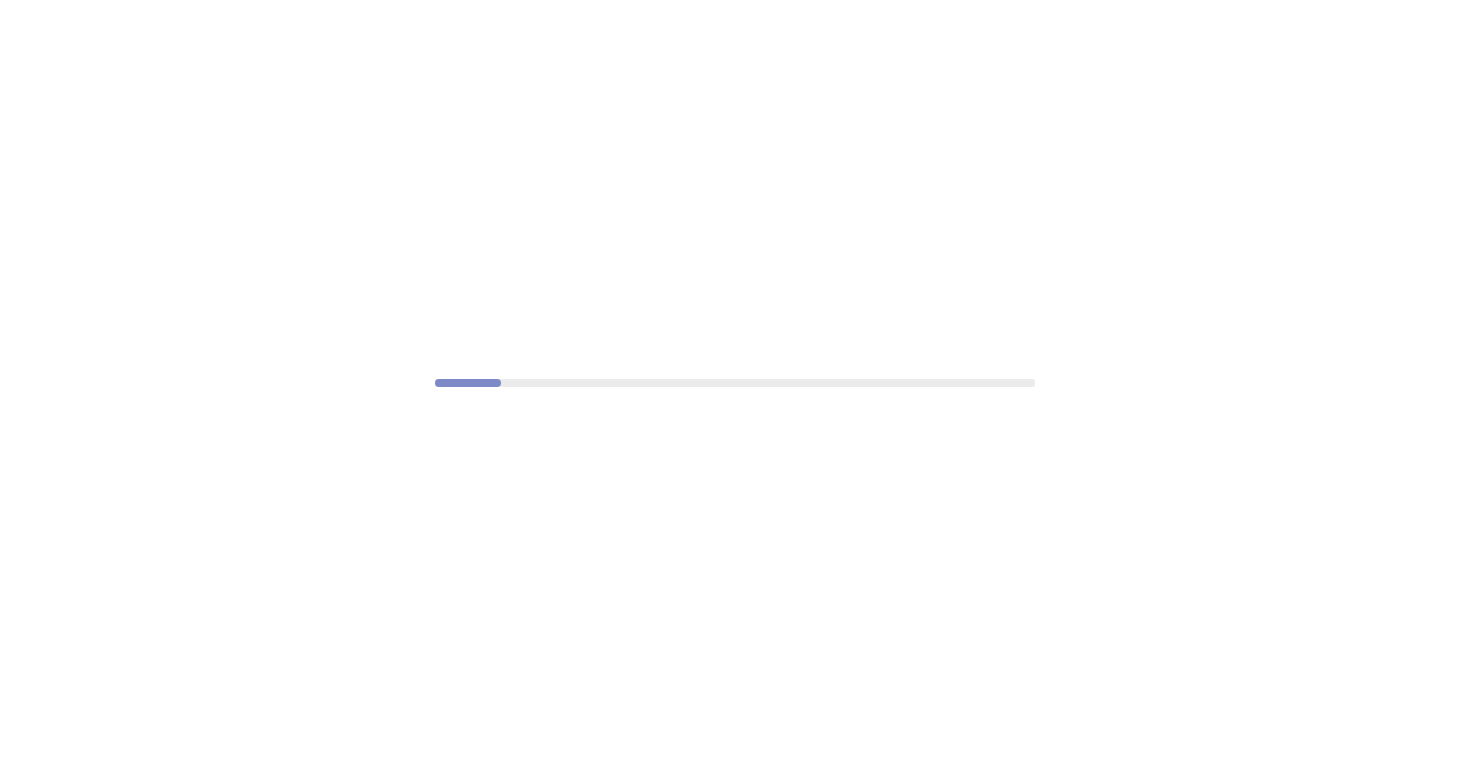 scroll, scrollTop: 0, scrollLeft: 0, axis: both 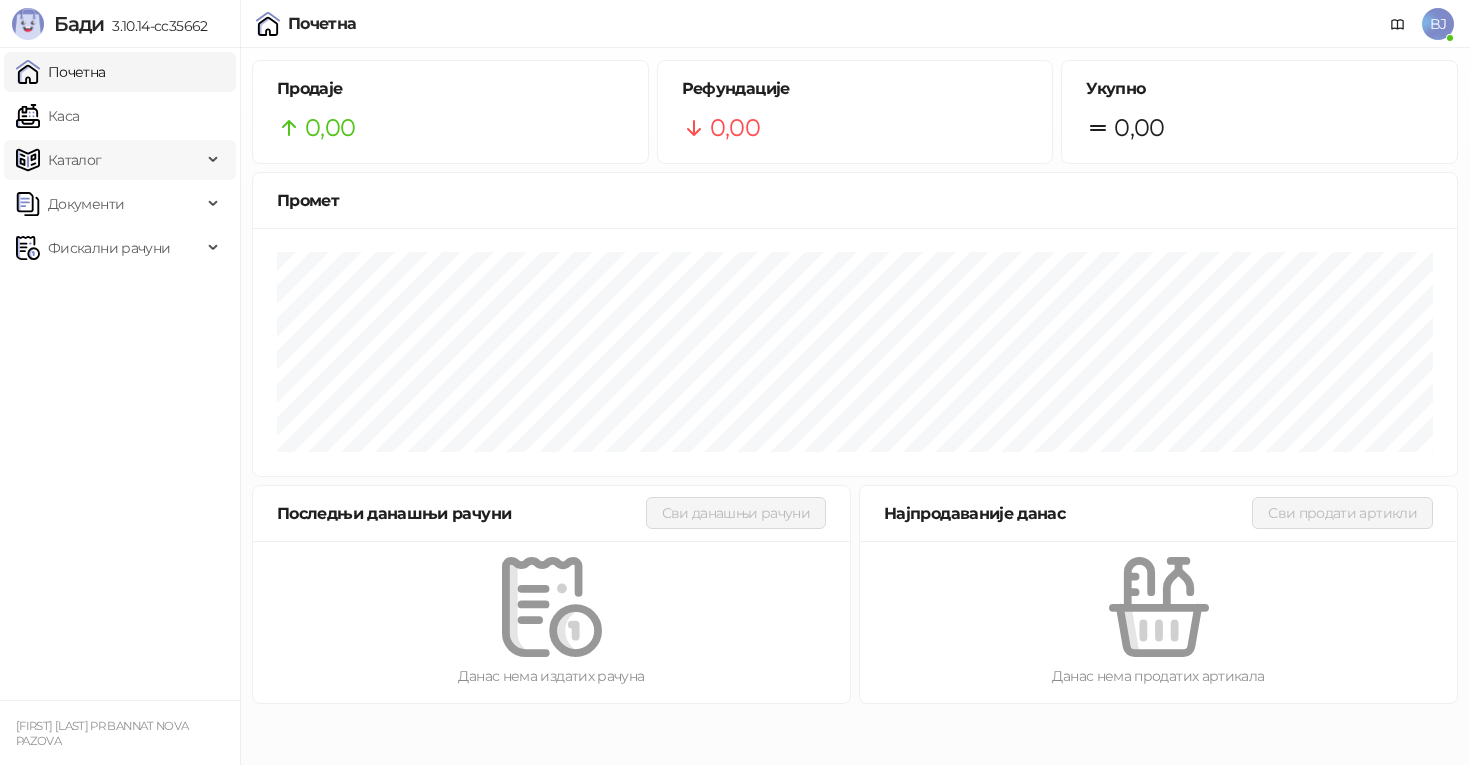 click on "Каталог" at bounding box center (120, 160) 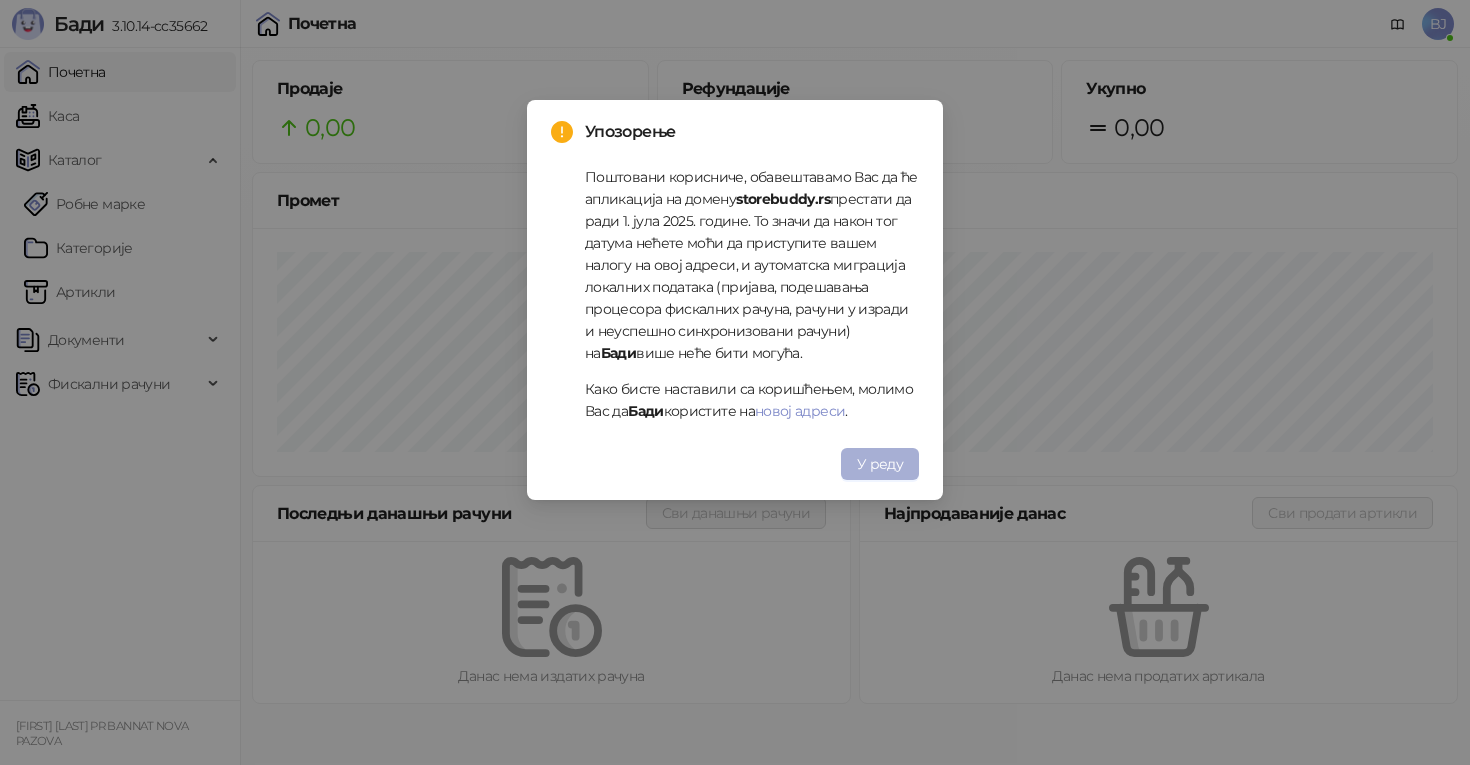 click on "У реду" at bounding box center (880, 464) 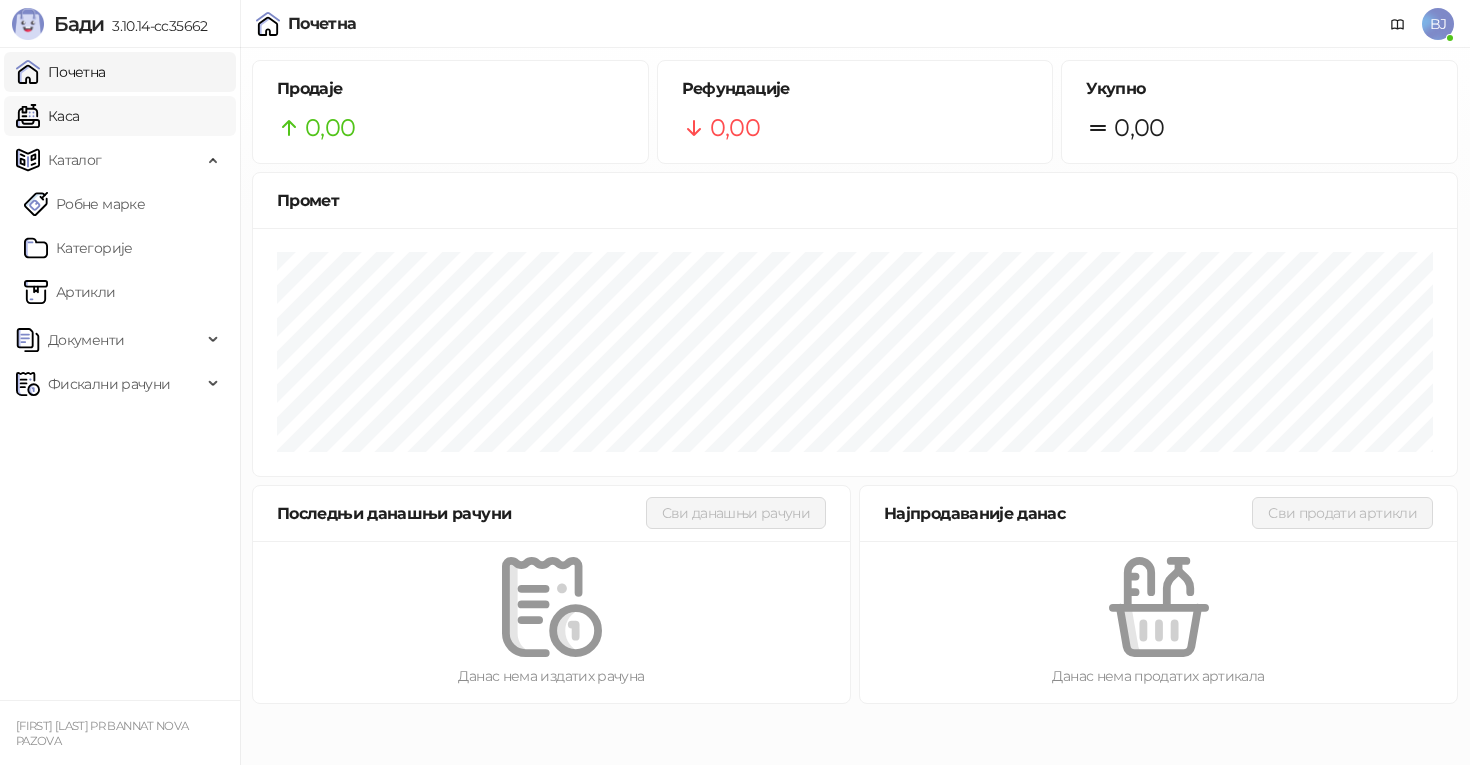 click on "Каса" at bounding box center [47, 116] 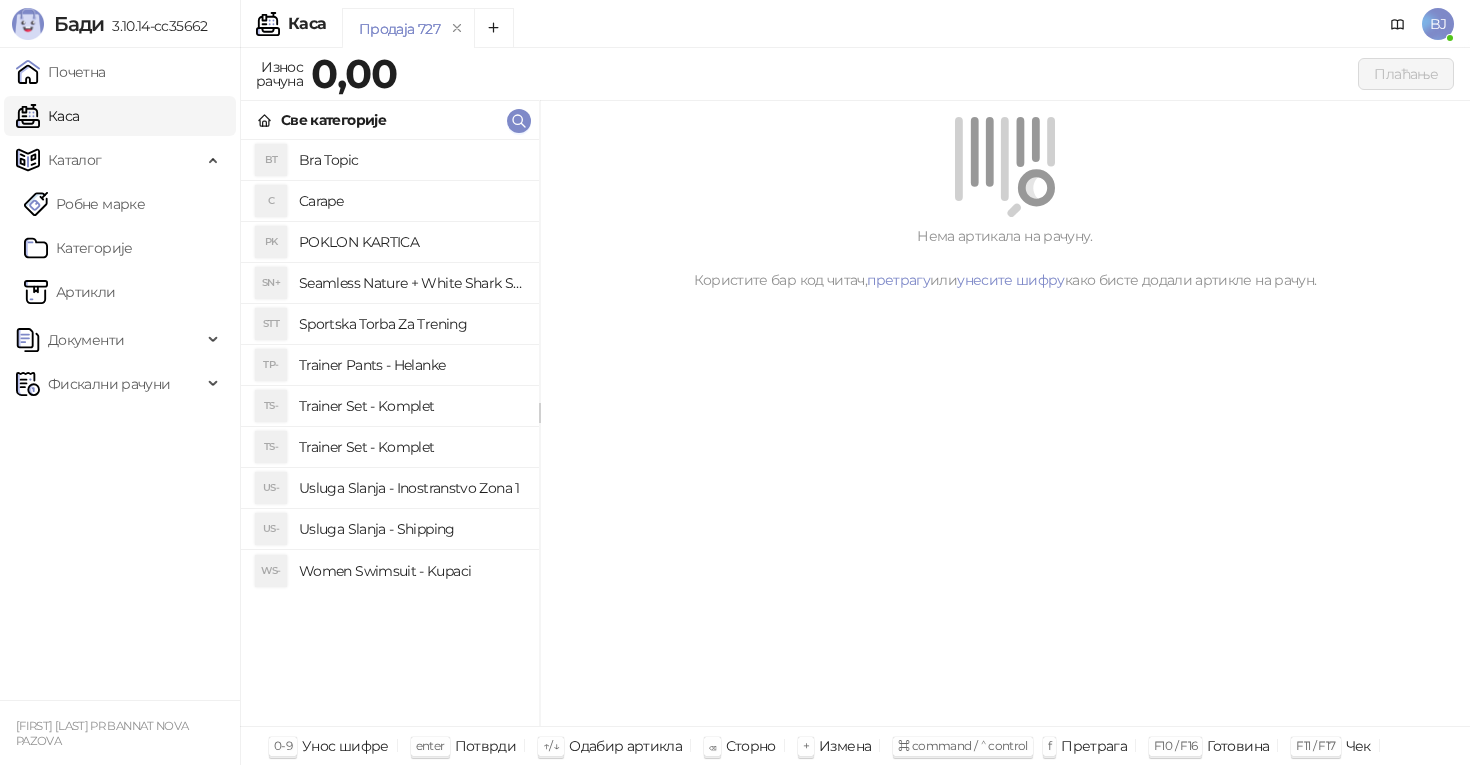 click on "Trainer Pants - Helanke" at bounding box center (411, 365) 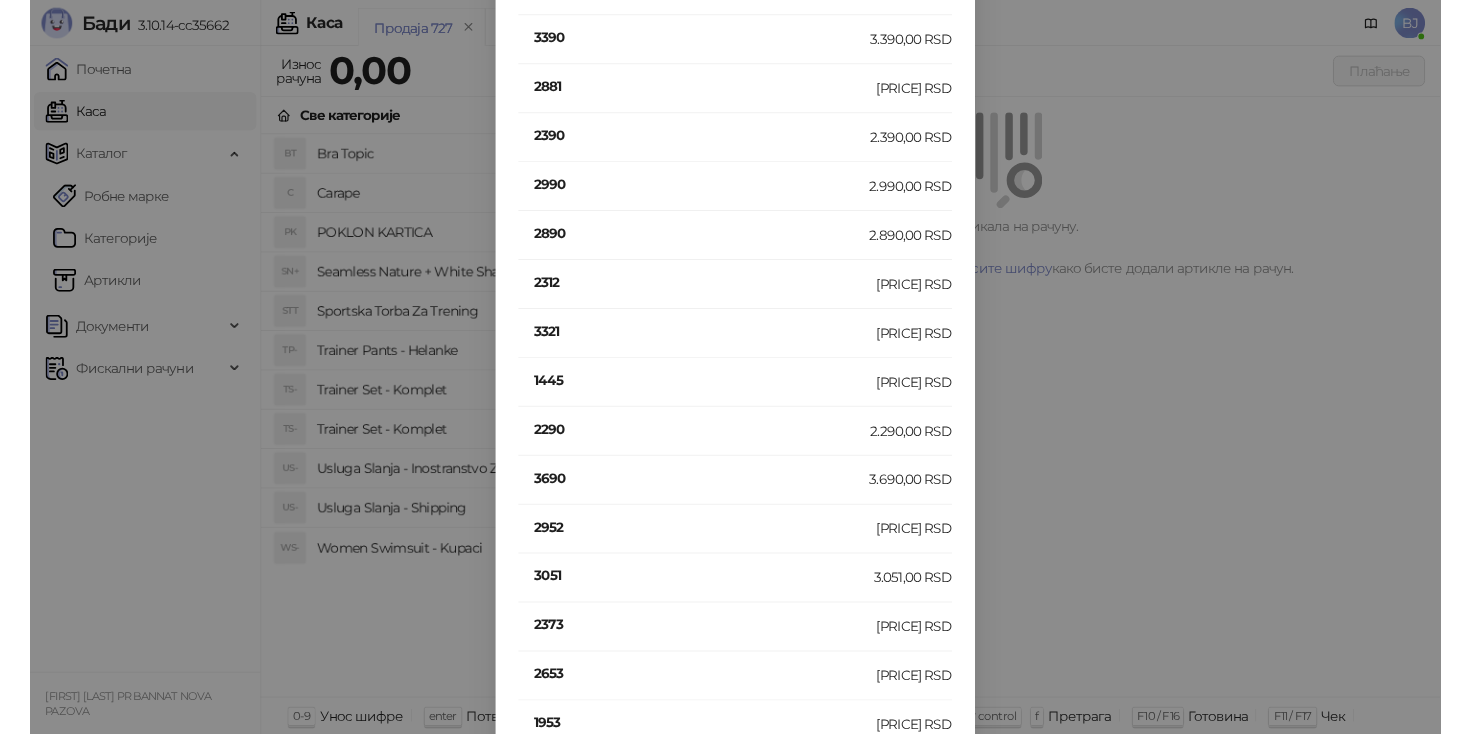 scroll, scrollTop: 252, scrollLeft: 0, axis: vertical 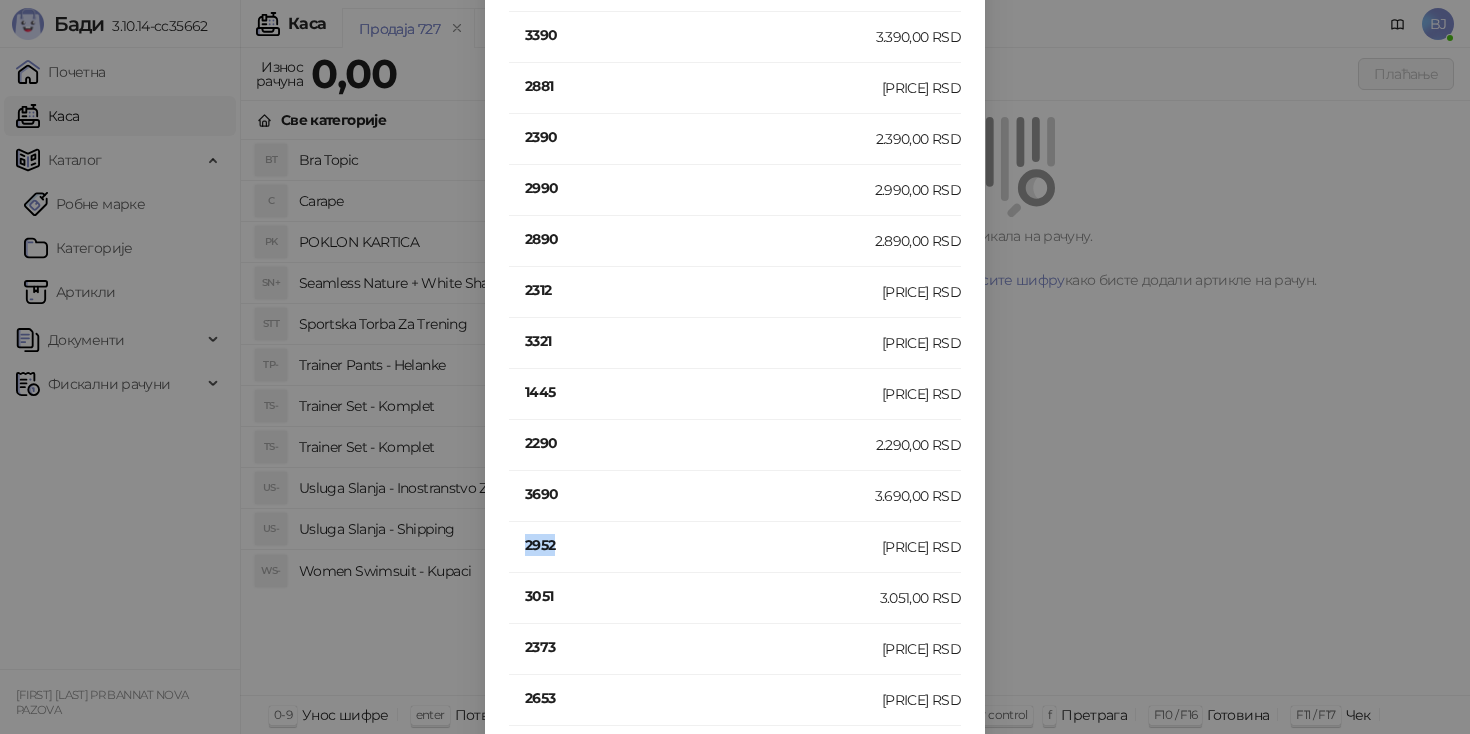 click on "2952" at bounding box center [703, 545] 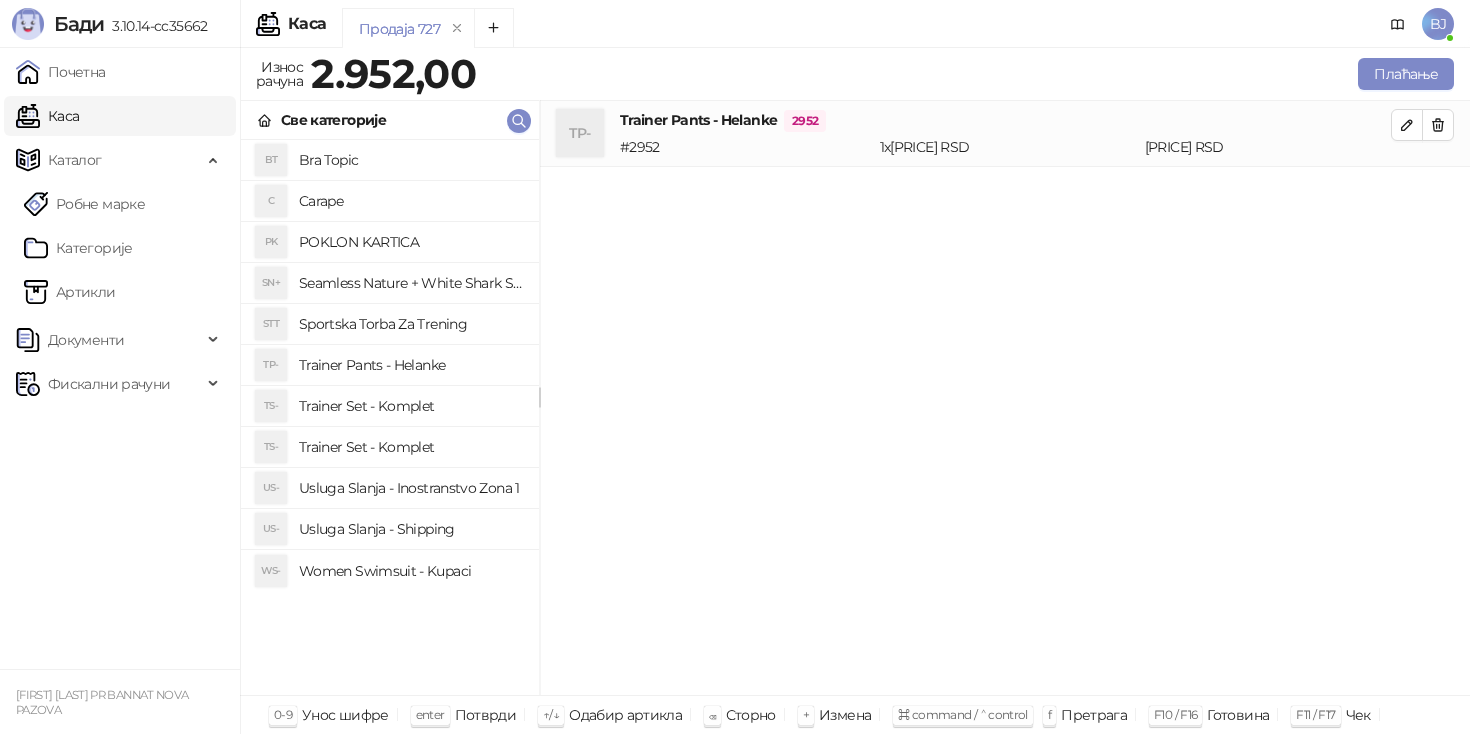 scroll, scrollTop: 0, scrollLeft: 0, axis: both 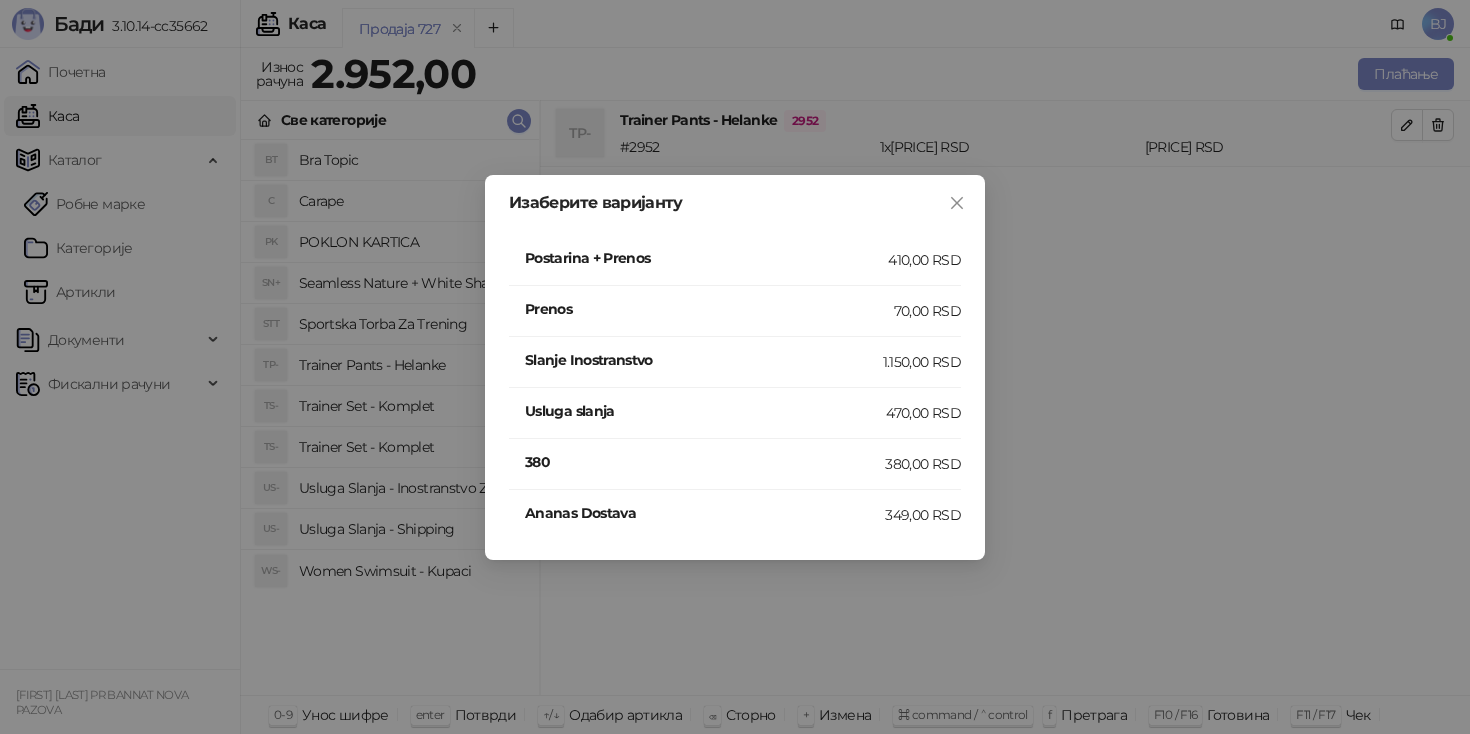 click on "410,00 RSD" at bounding box center (924, 260) 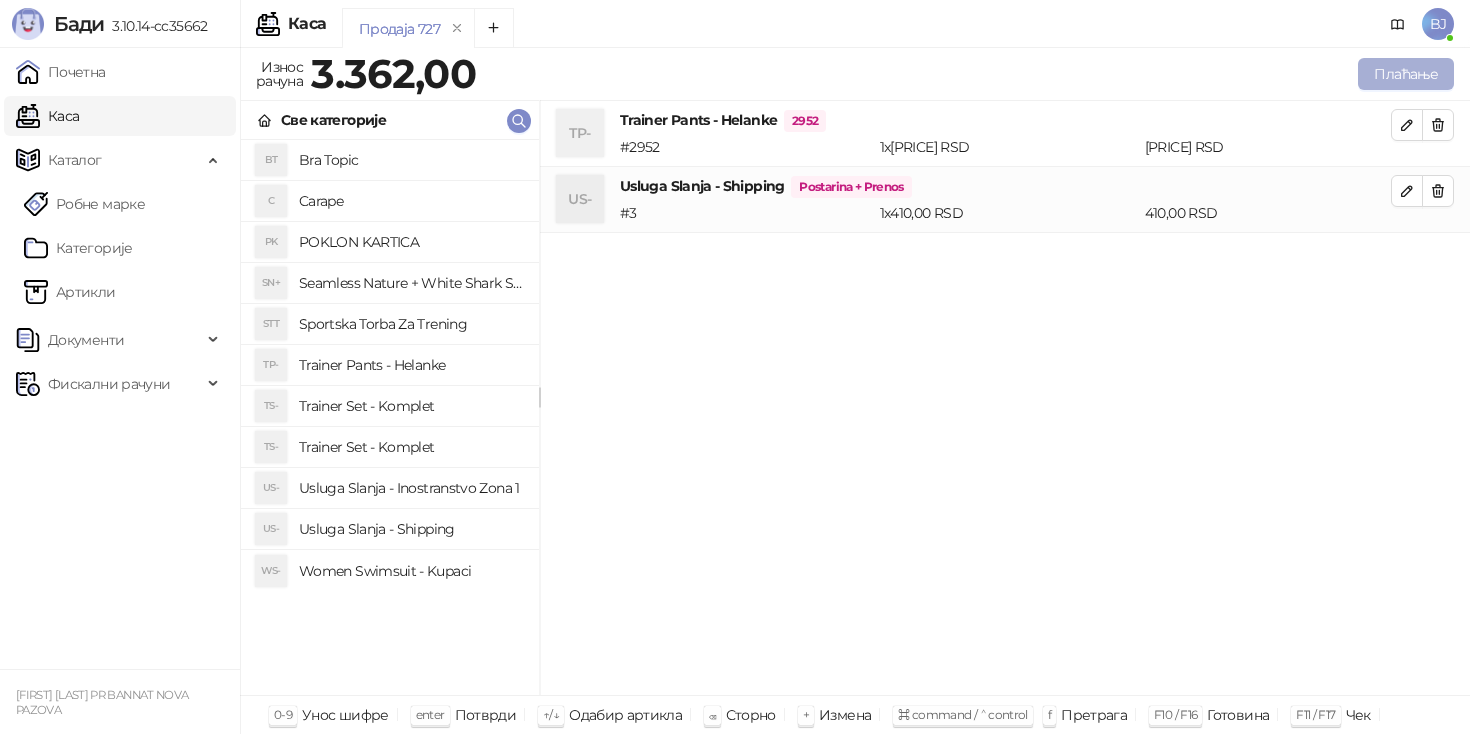 click on "Плаћање" at bounding box center [1406, 74] 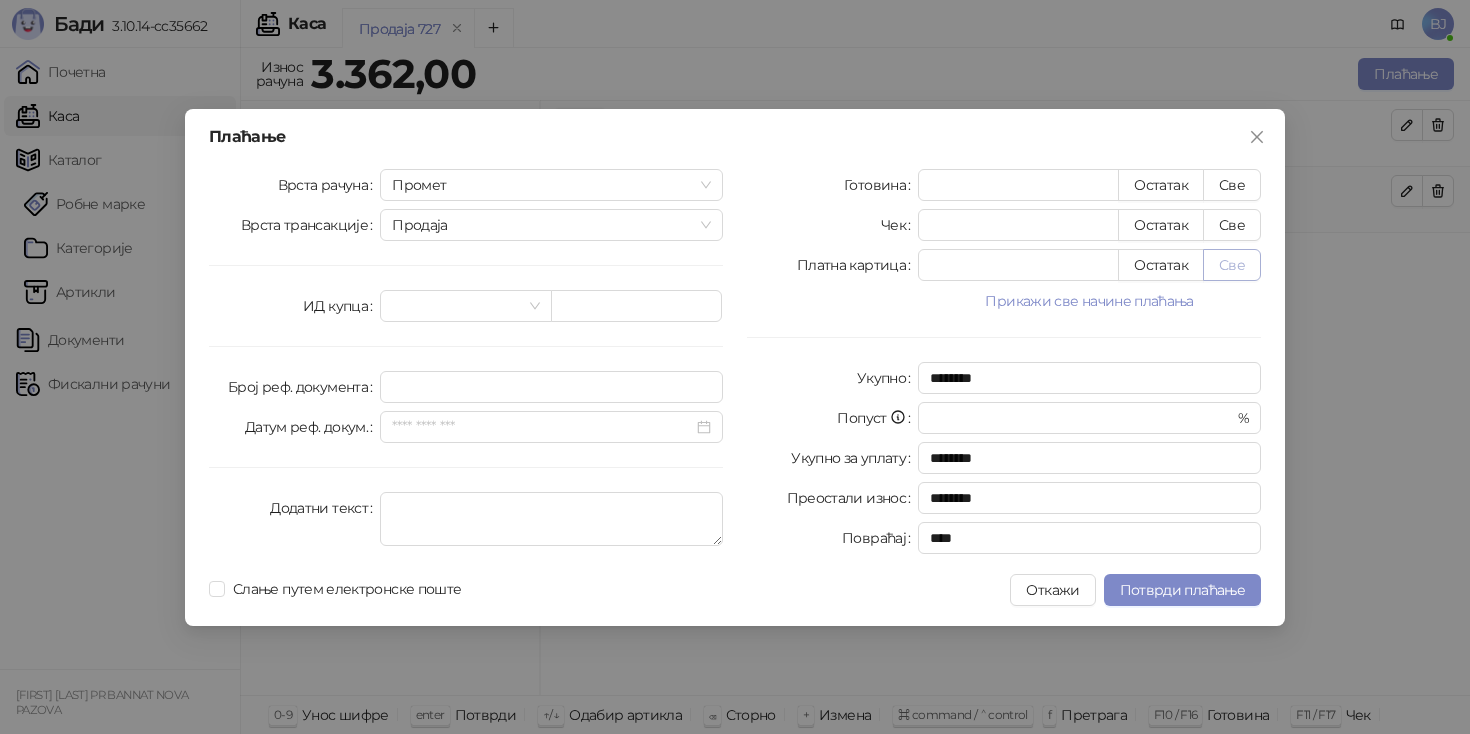 click on "Све" at bounding box center (1232, 265) 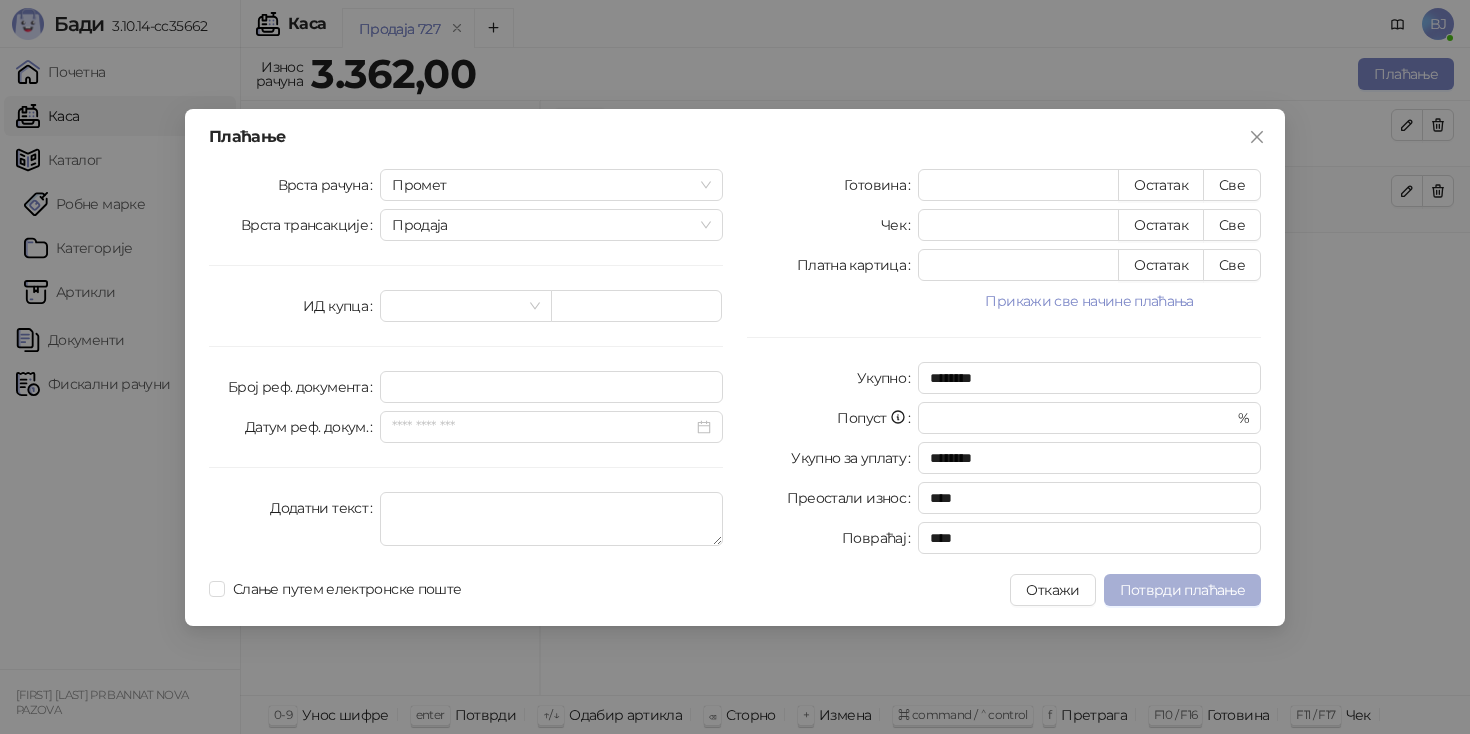 click on "Потврди плаћање" at bounding box center (1182, 590) 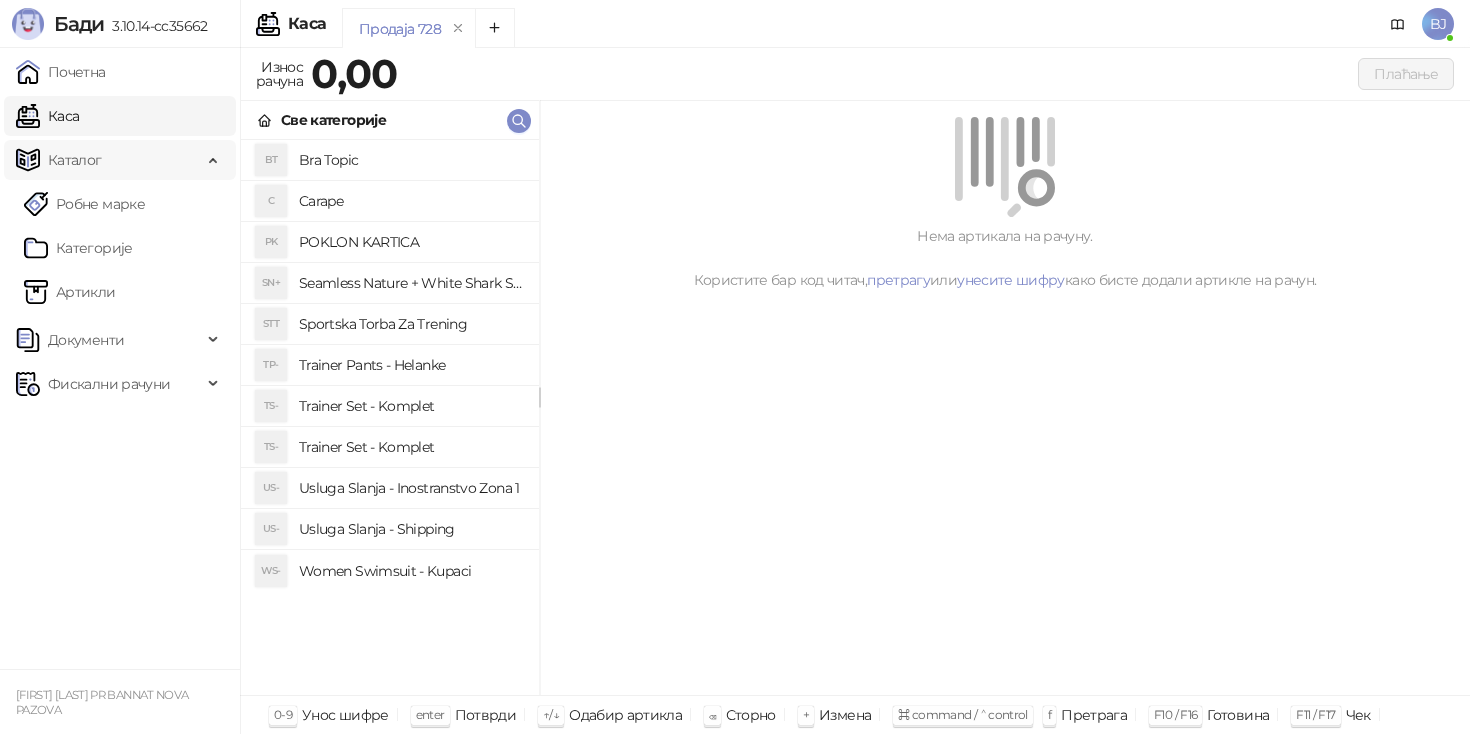 click on "Каталог" at bounding box center (109, 160) 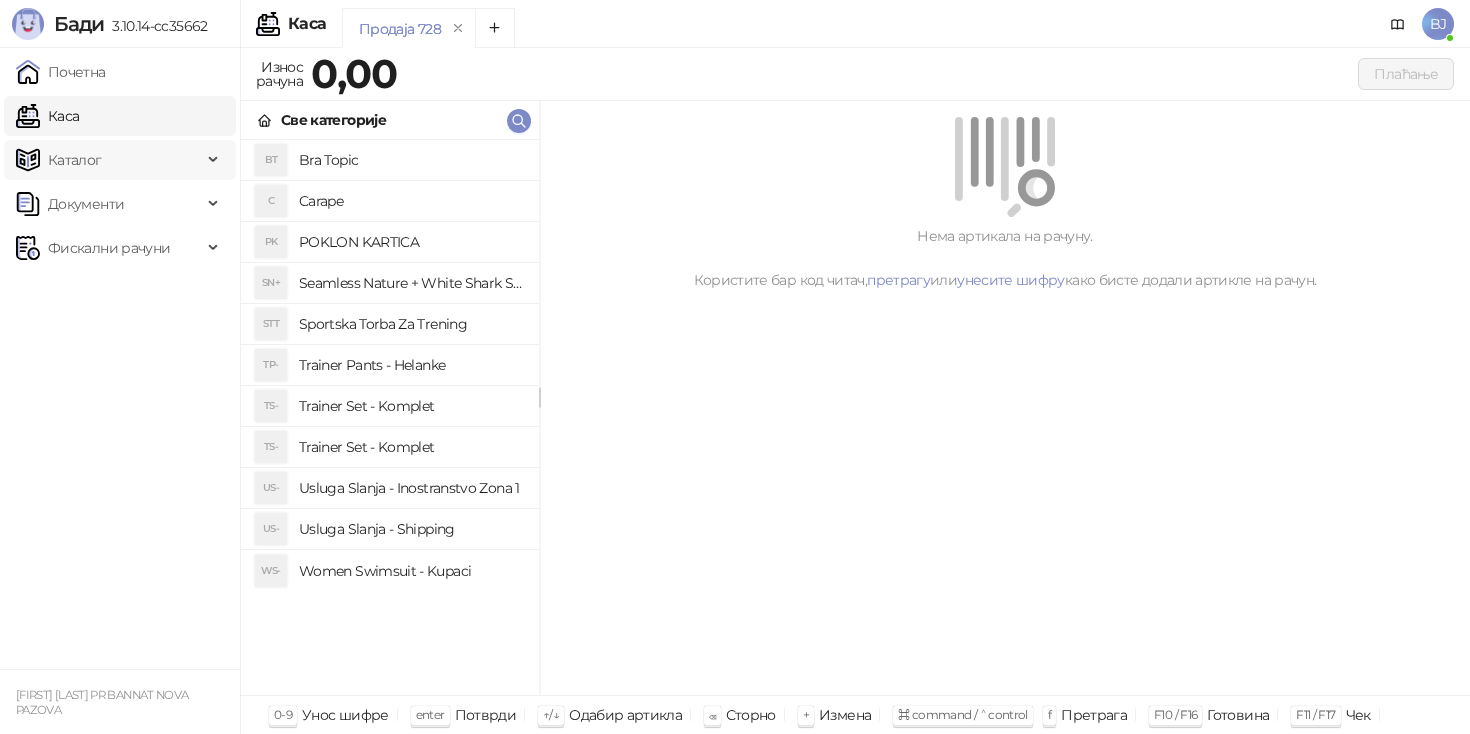 click on "Каталог" at bounding box center [109, 160] 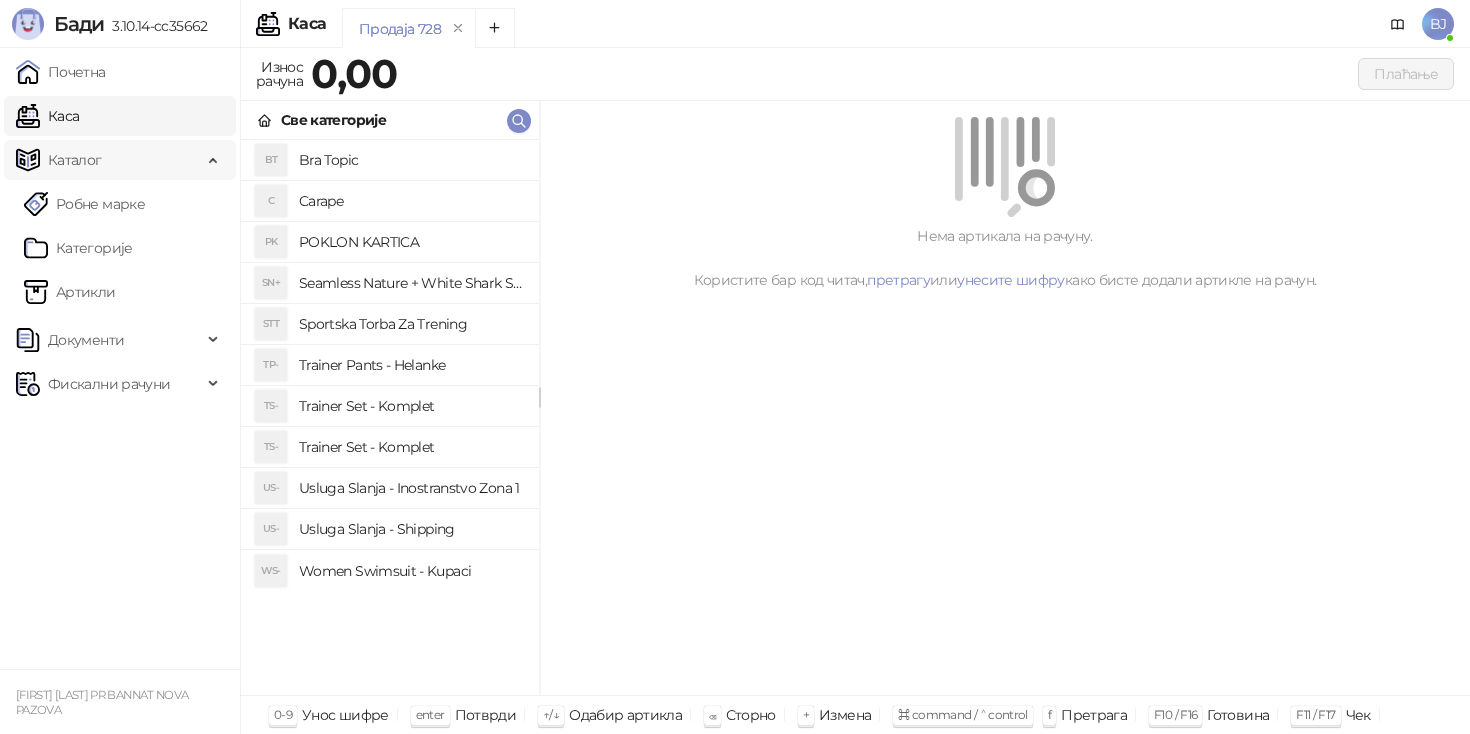 click on "Каталог" at bounding box center (109, 160) 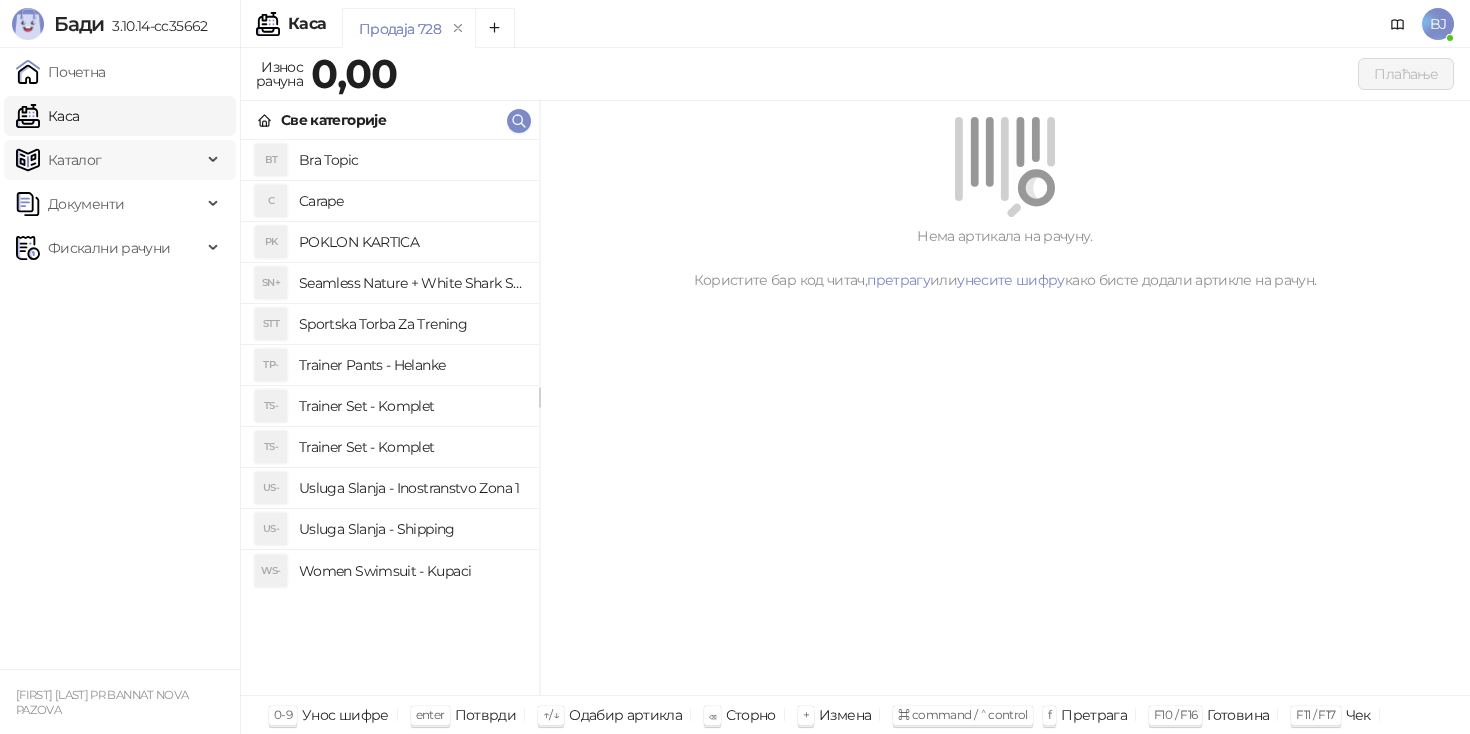 click on "Каталог" at bounding box center (109, 160) 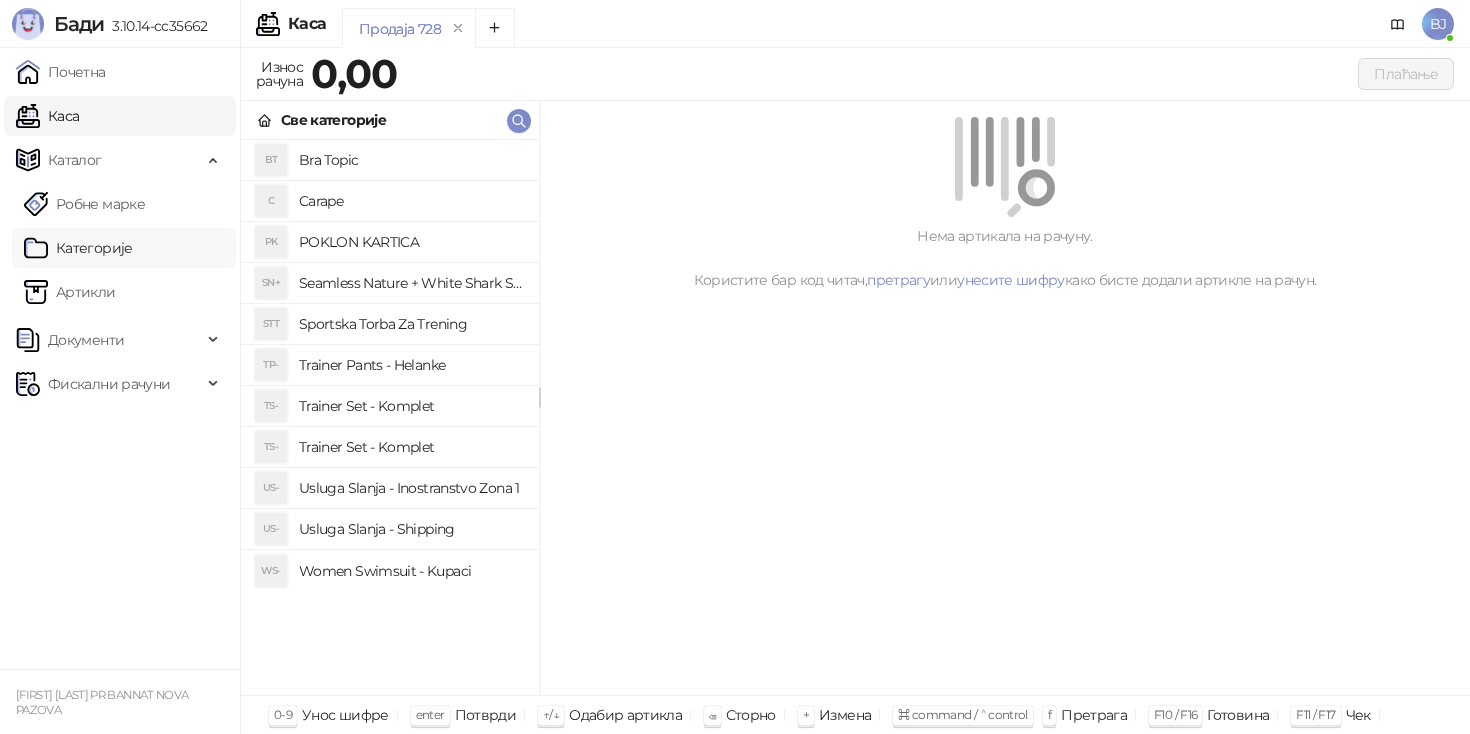 click on "Категорије" at bounding box center [78, 248] 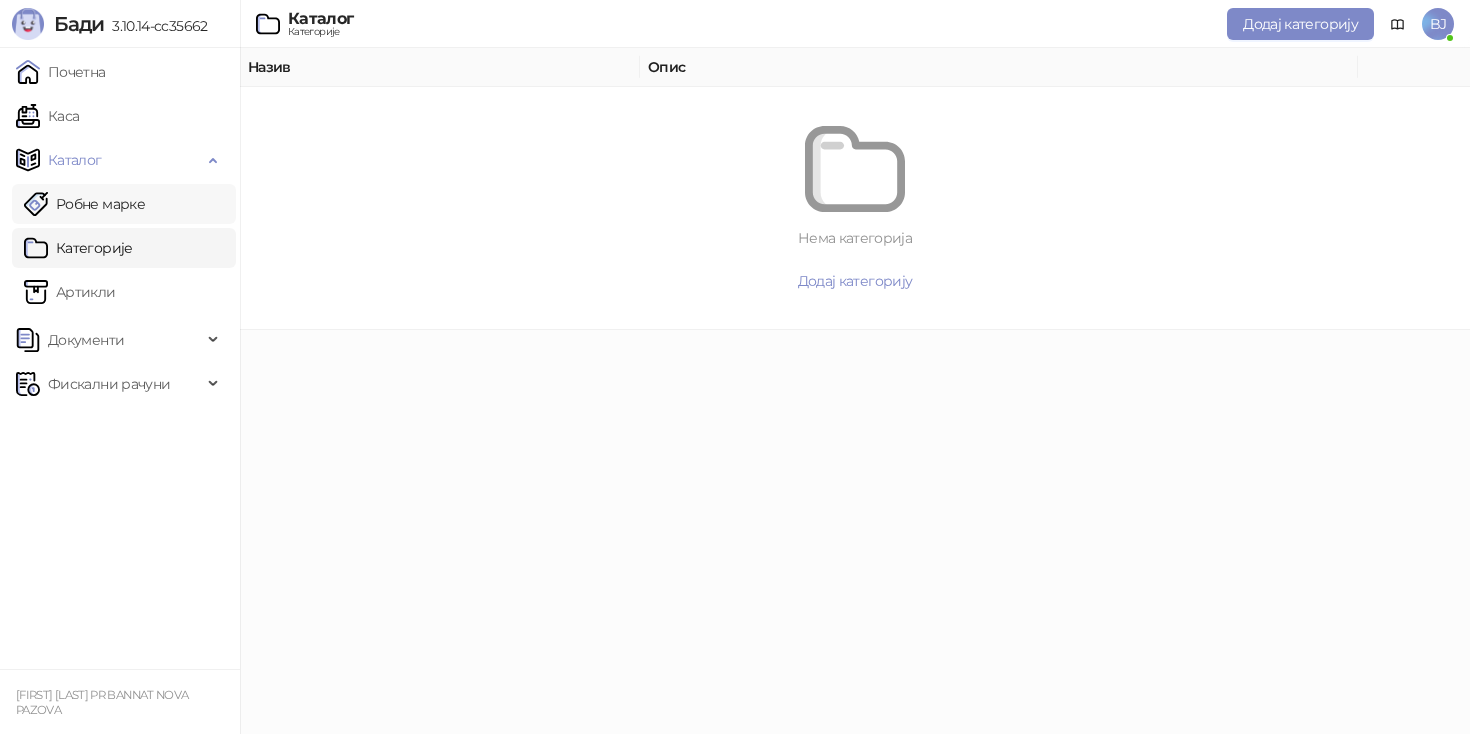 click on "Робне марке" at bounding box center (84, 204) 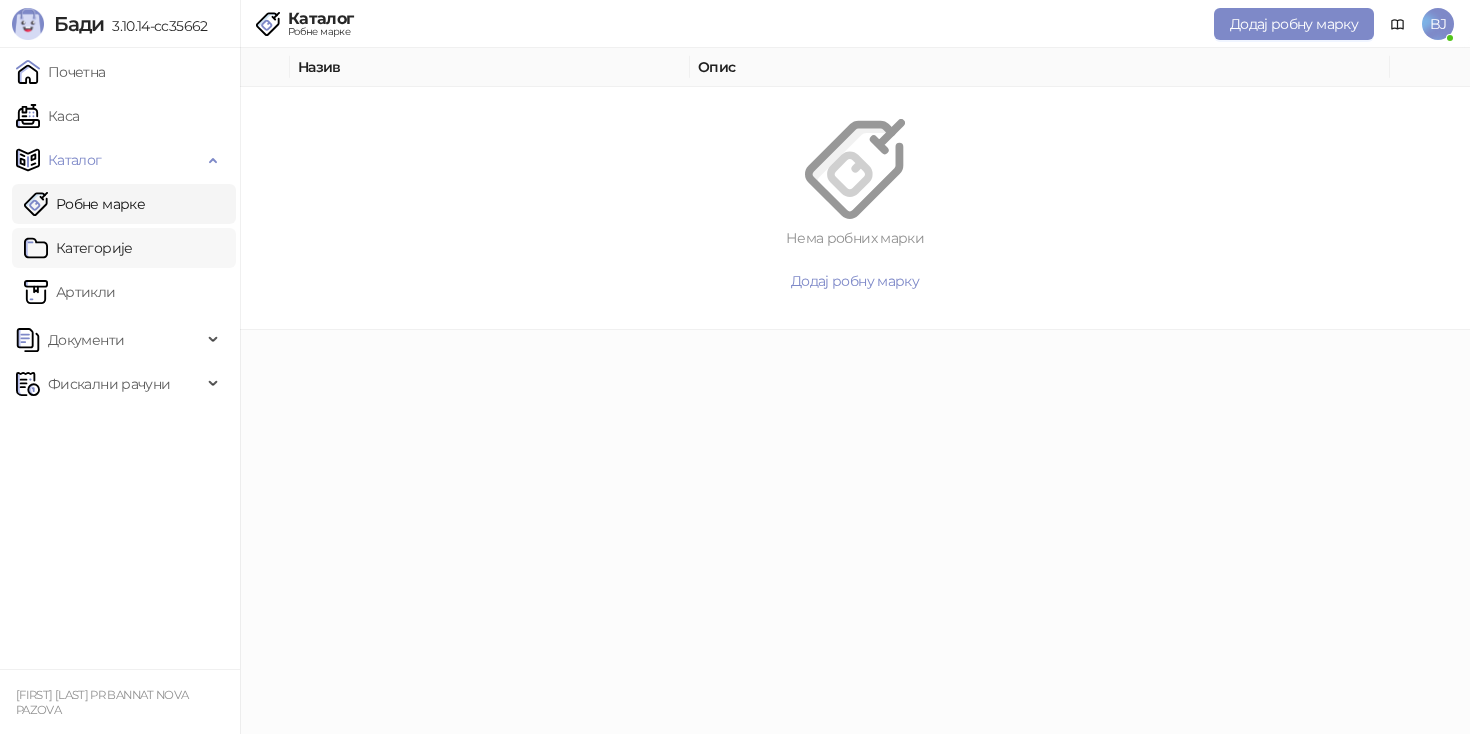 click on "Категорије" at bounding box center [78, 248] 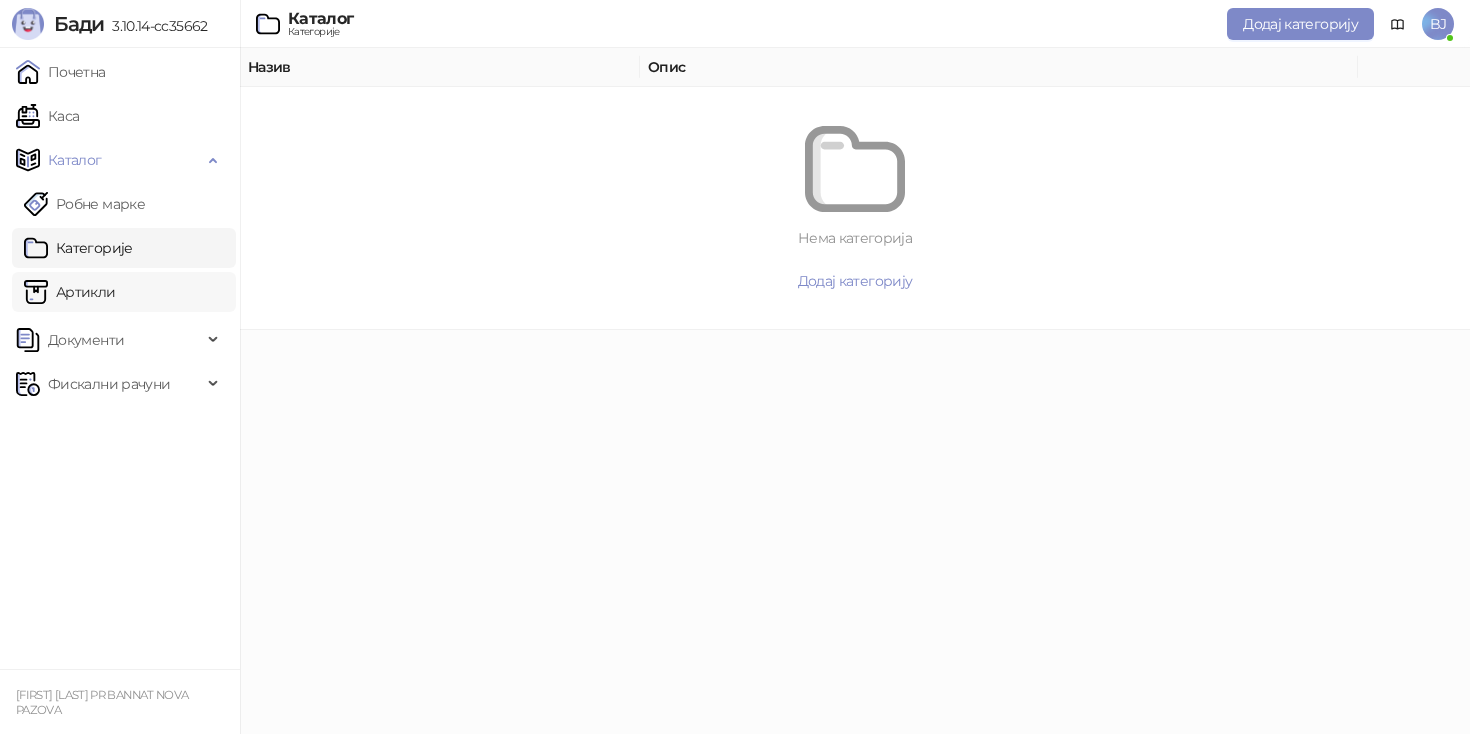 click on "Артикли" at bounding box center [70, 292] 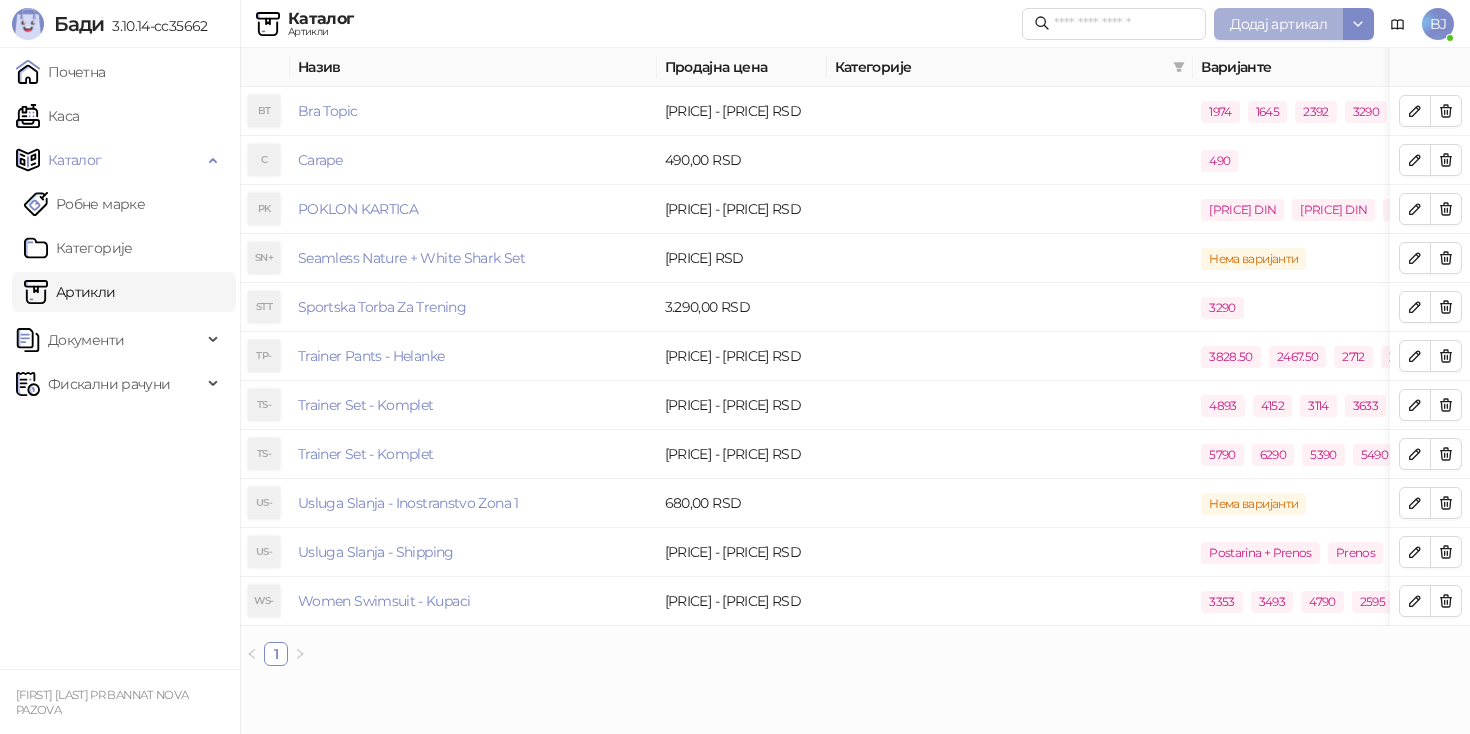 click on "Додај артикал" at bounding box center (1278, 24) 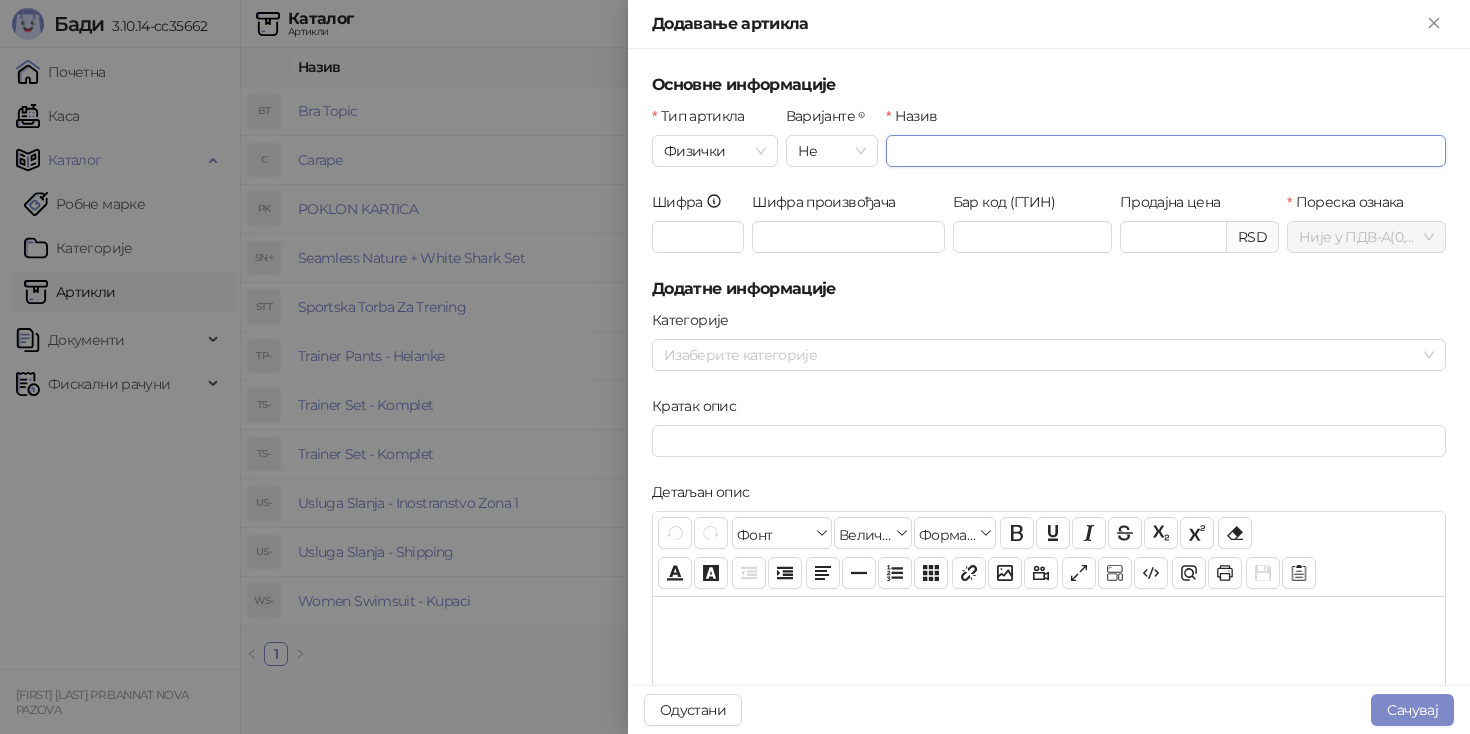 click on "Назив" at bounding box center [1166, 151] 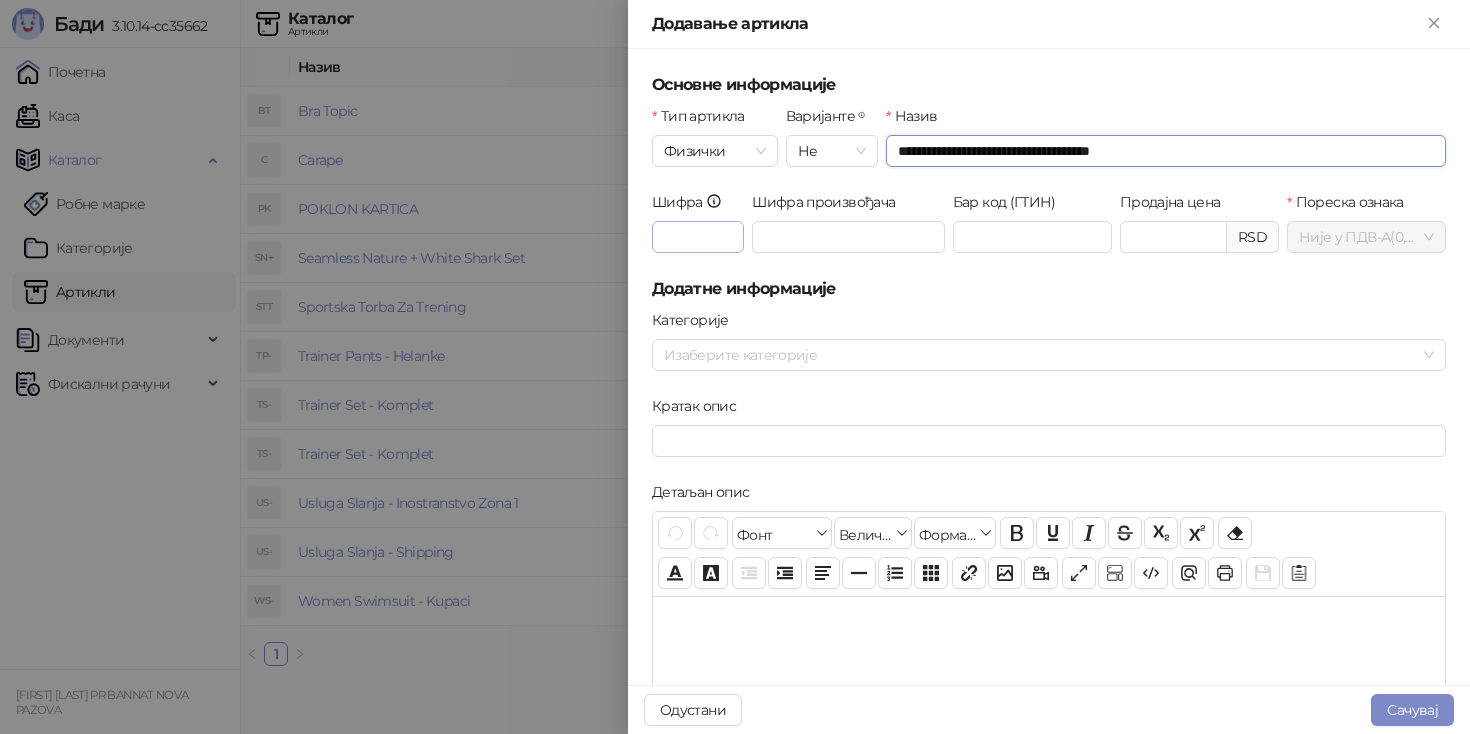 type on "**********" 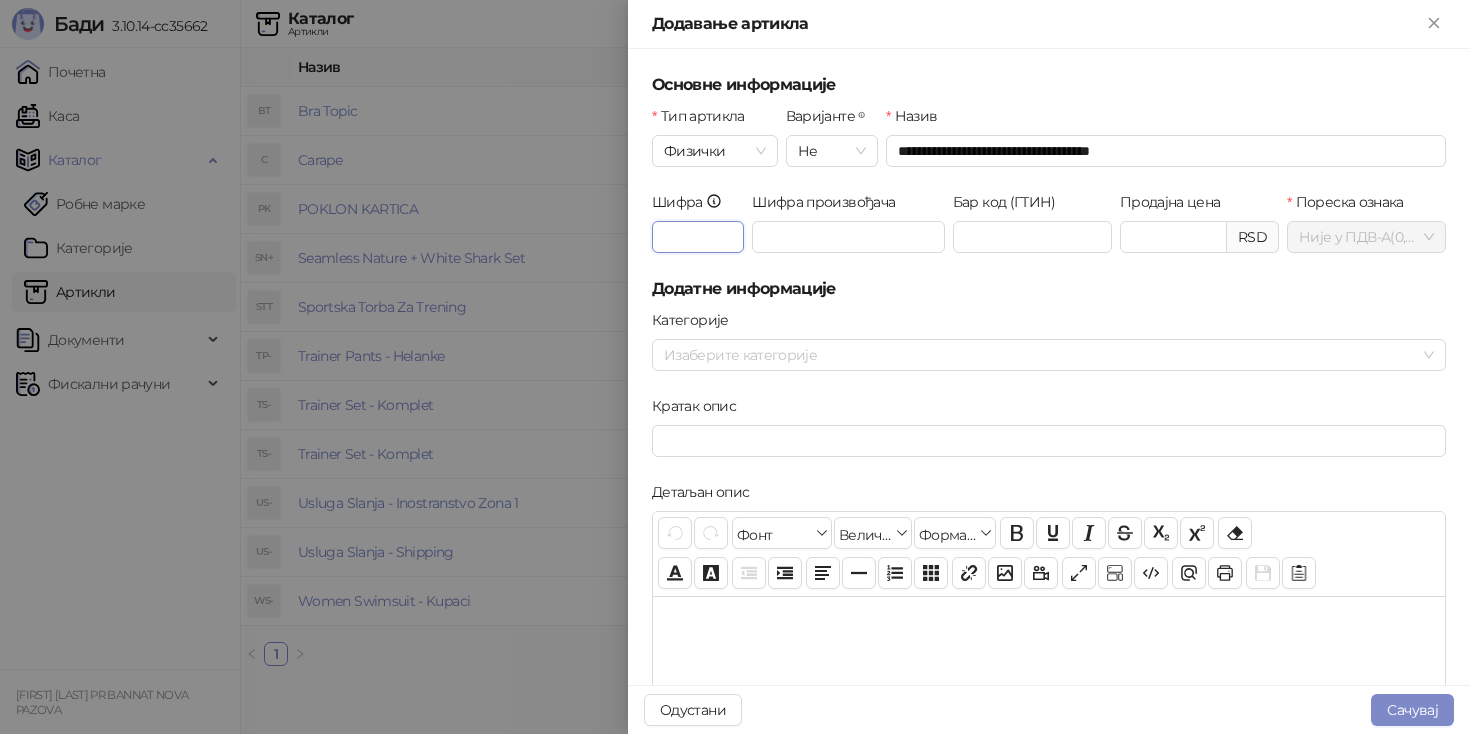 click on "Шифра" at bounding box center [698, 237] 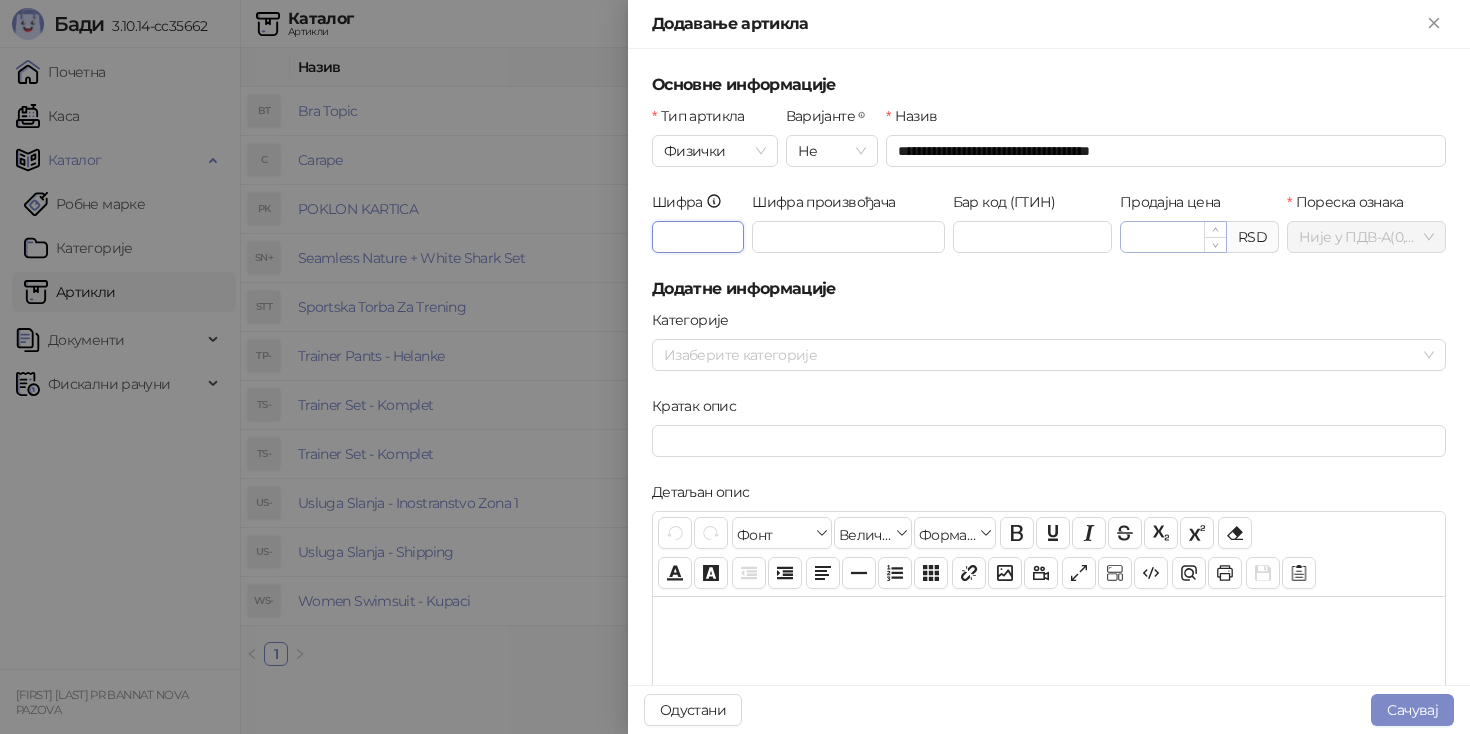 type on "****" 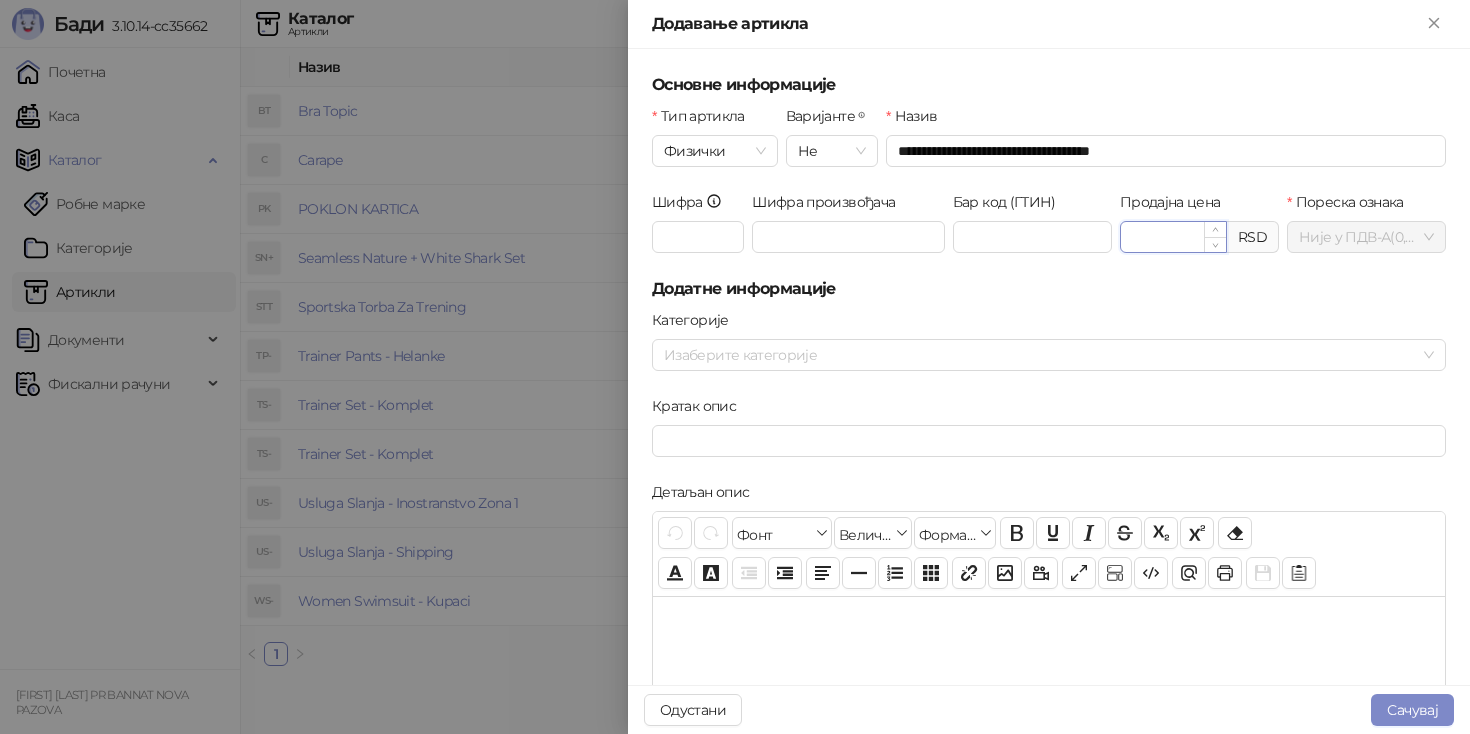 click on "Продајна цена" at bounding box center (1173, 237) 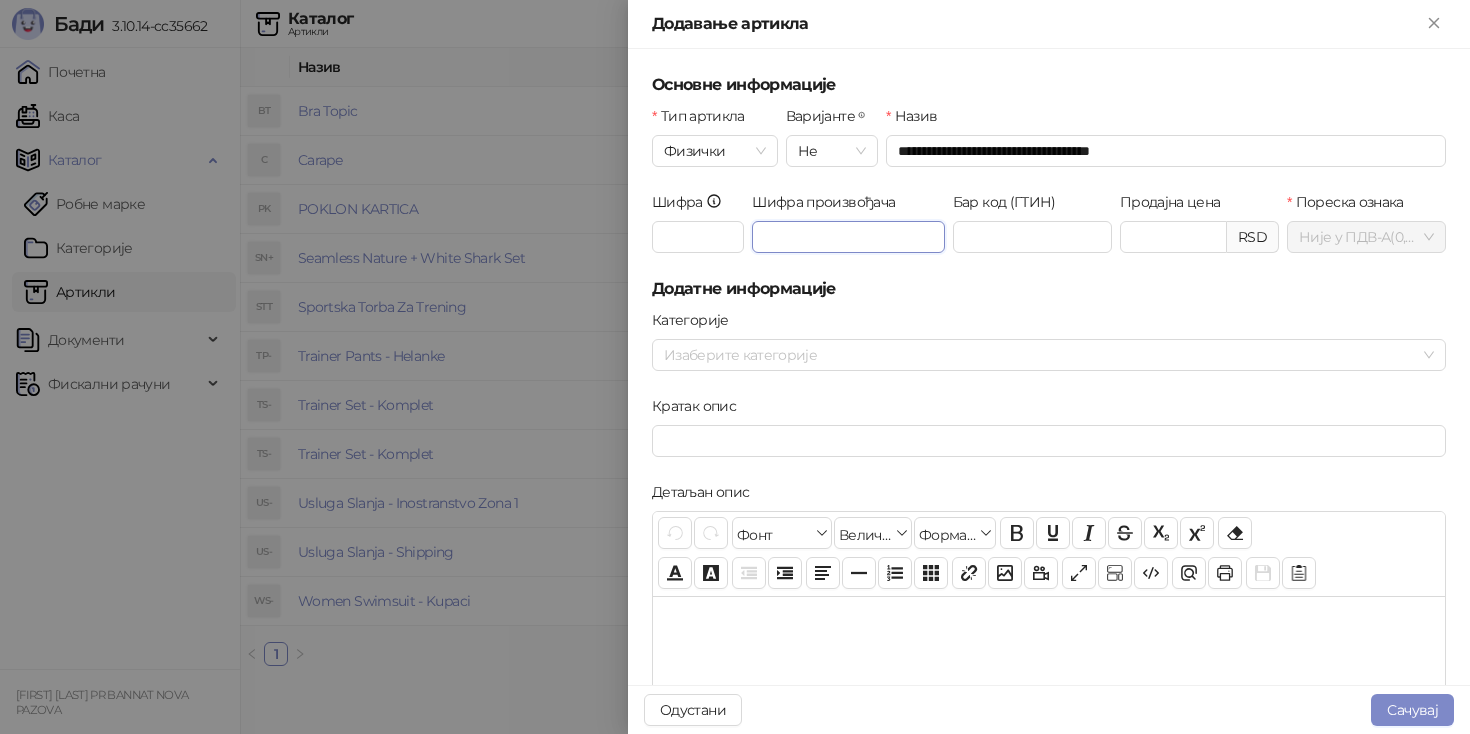 type on "*******" 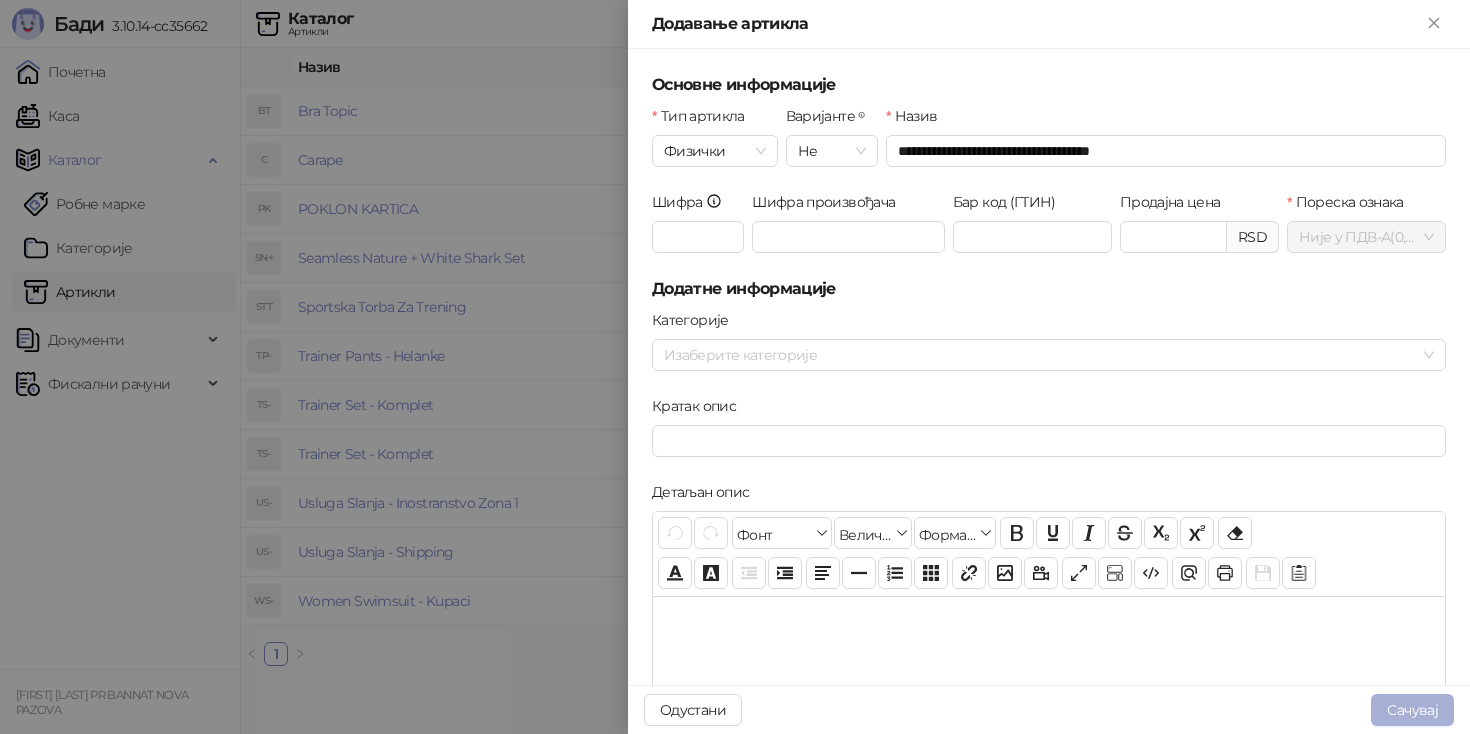 click on "Сачувај" at bounding box center [1412, 710] 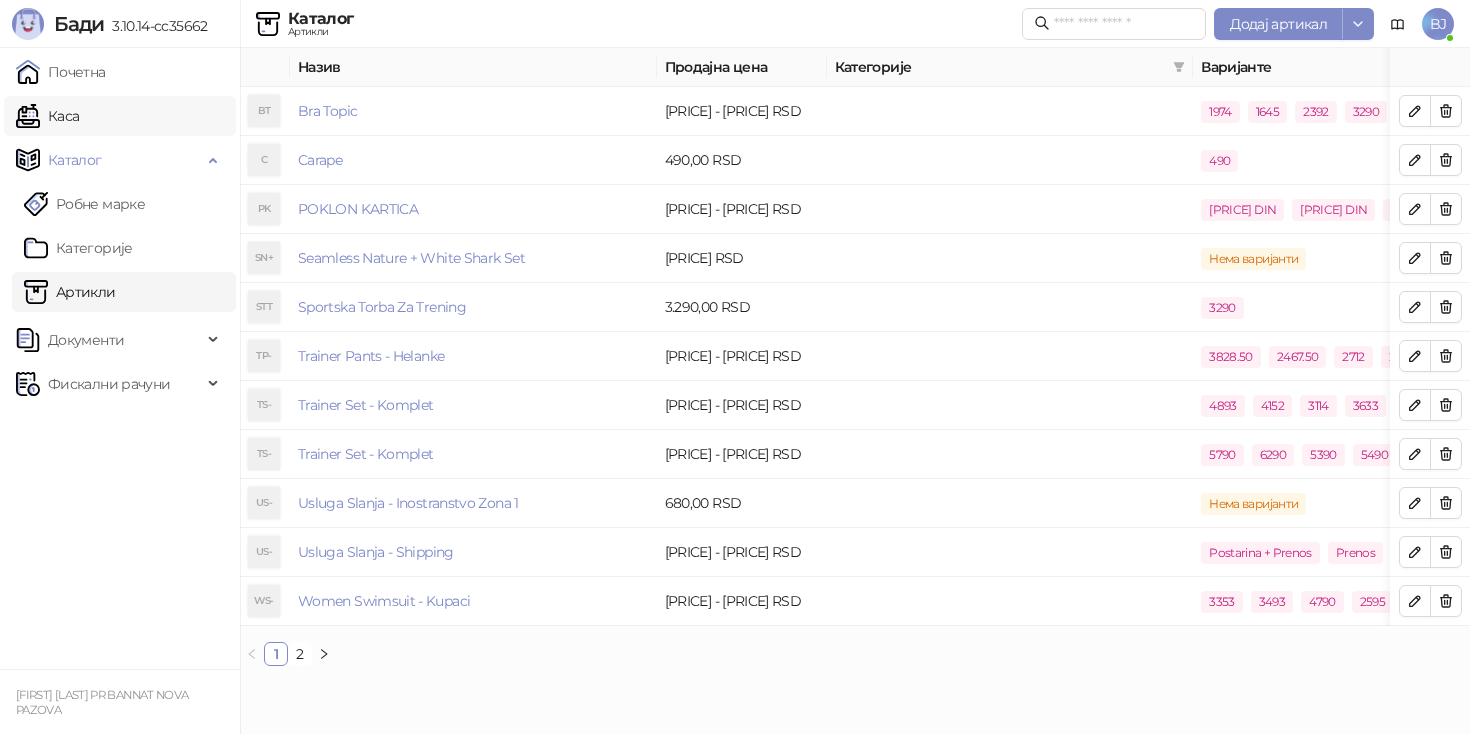click on "Каса" at bounding box center (47, 116) 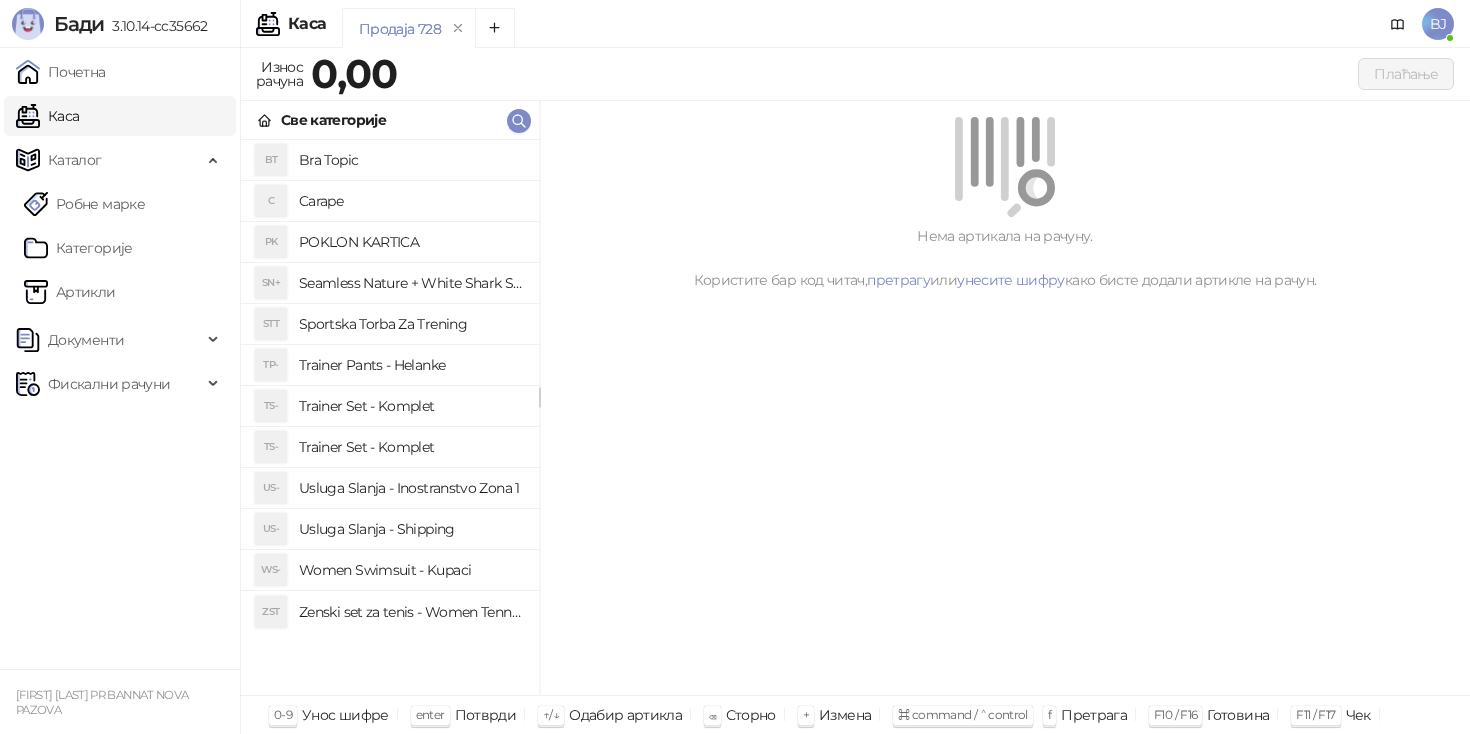 click on "Zenski set za tenis - Women Tennis Set" at bounding box center (411, 612) 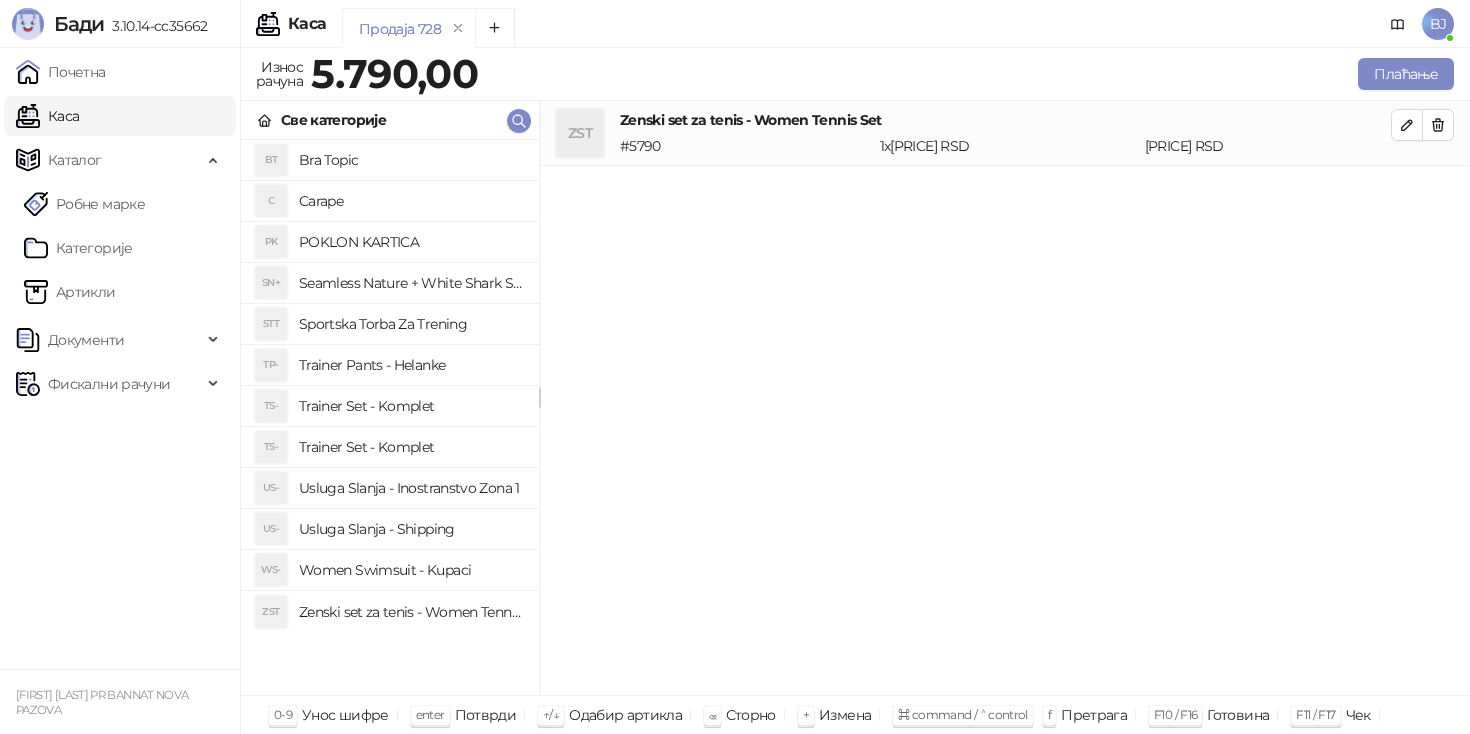 click on "Usluga Slanja - Shipping" at bounding box center [411, 529] 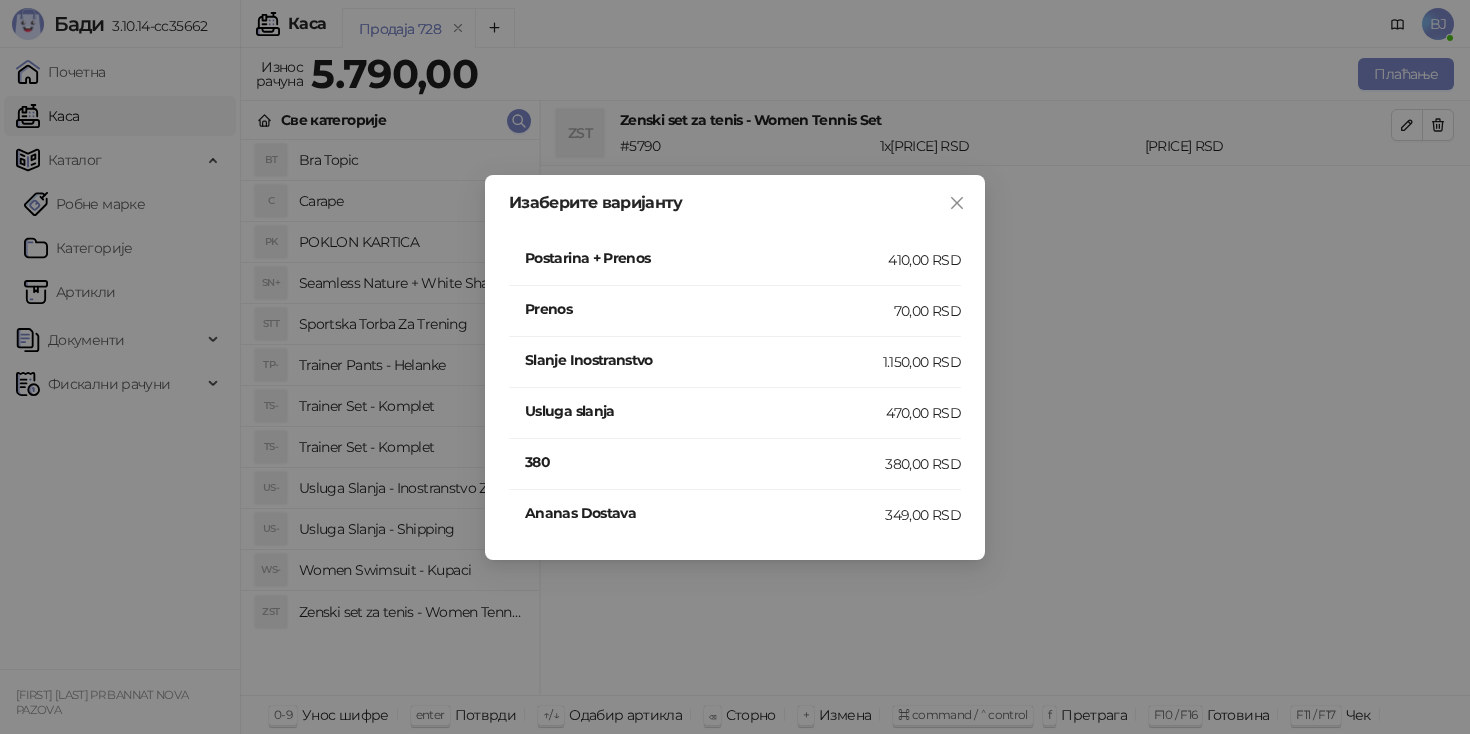 click on "410,00 RSD" at bounding box center (924, 260) 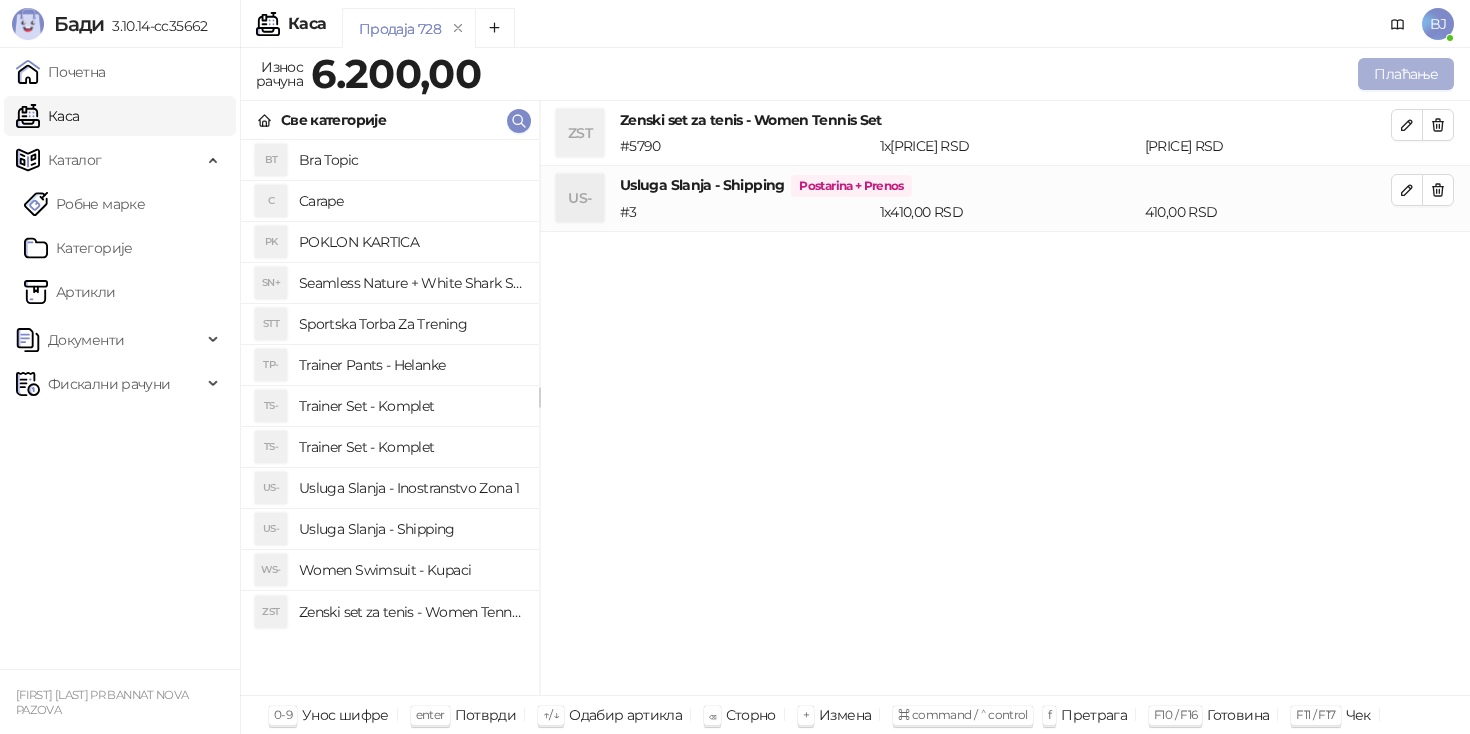click on "Плаћање" at bounding box center [1406, 74] 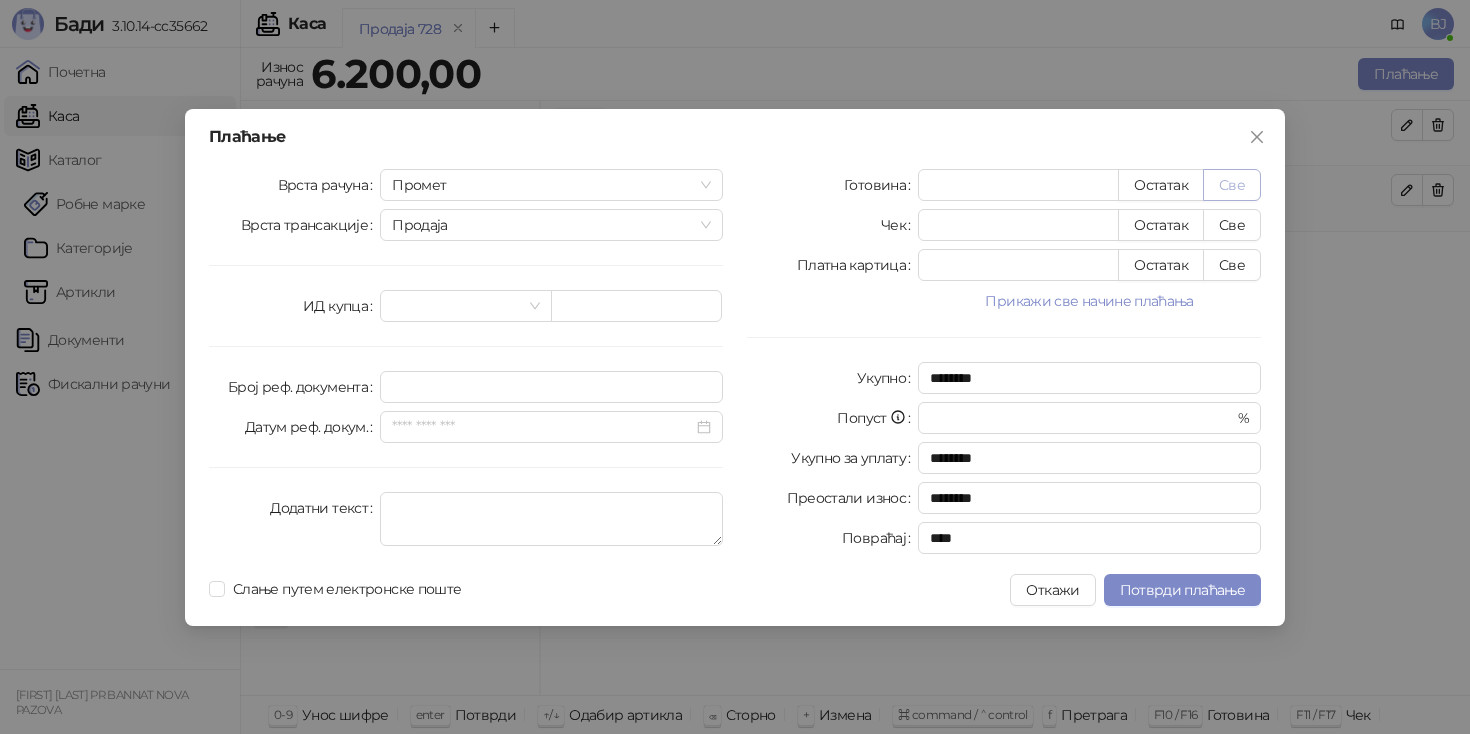 click on "Све" at bounding box center [1232, 185] 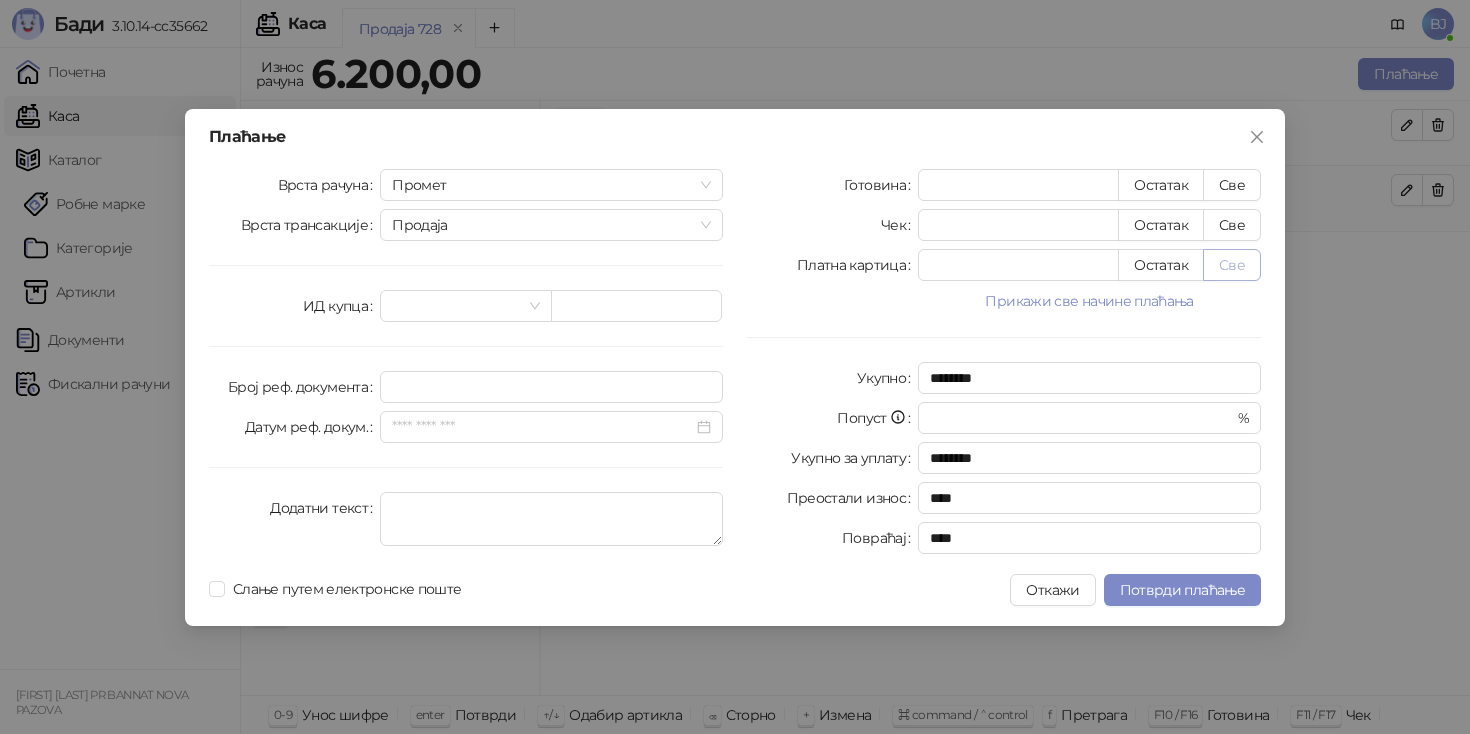 click on "Све" at bounding box center (1232, 265) 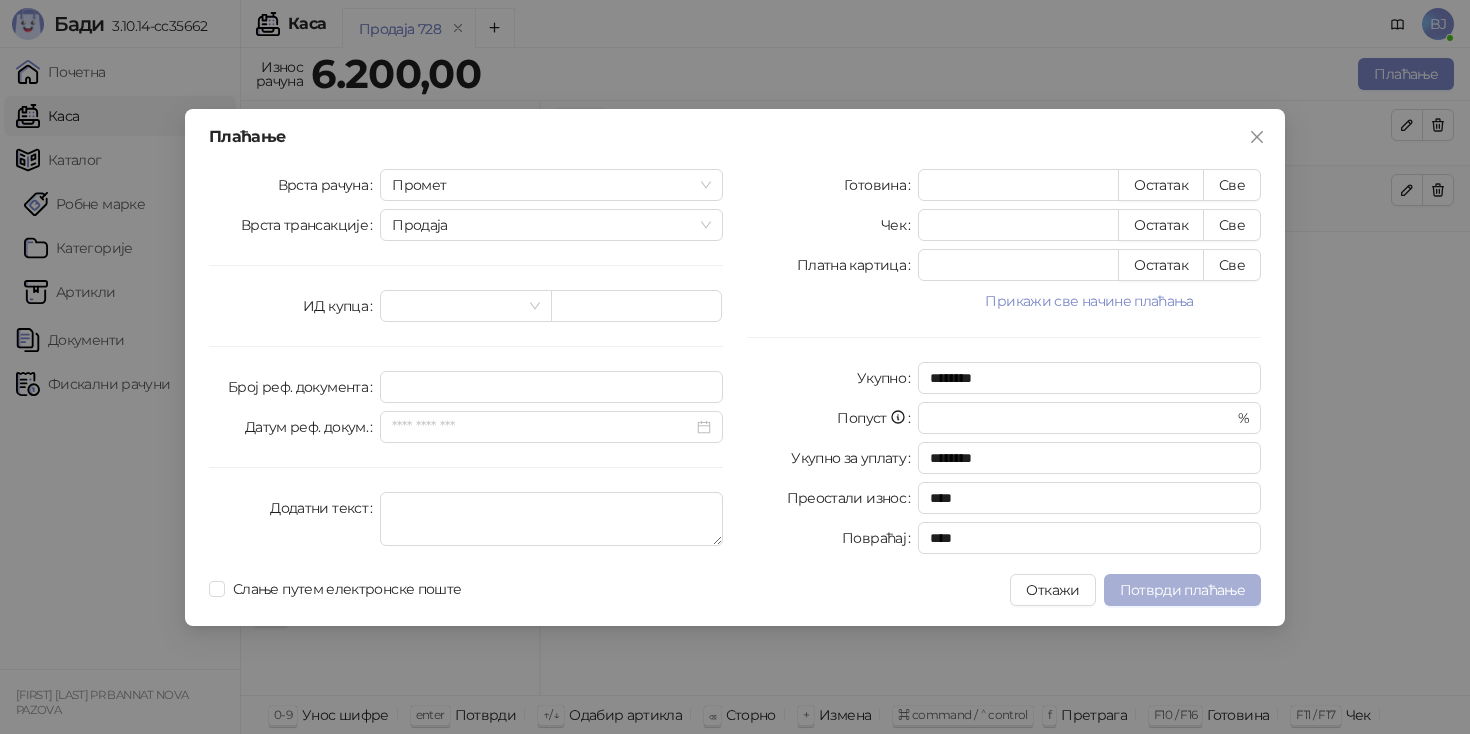 click on "Потврди плаћање" at bounding box center (1182, 590) 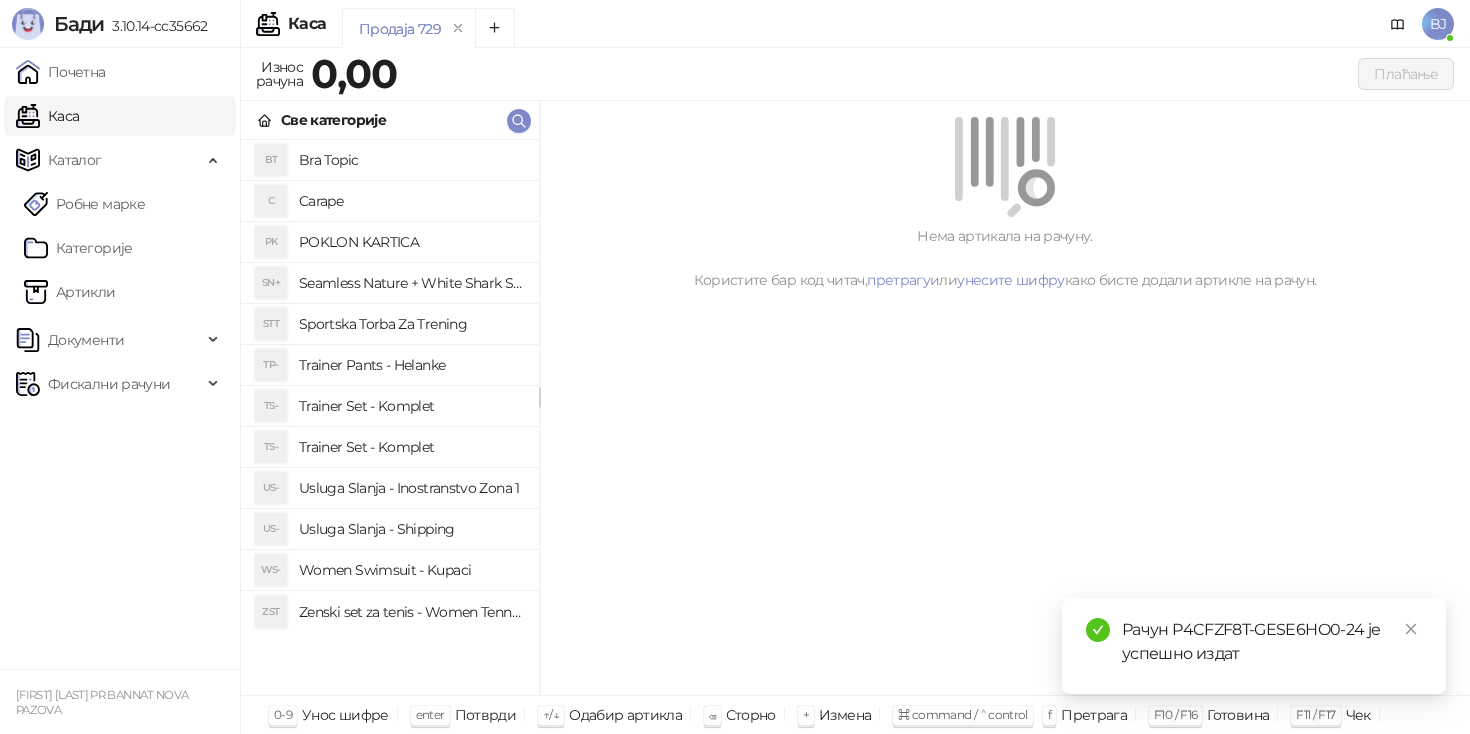click on "Women Swimsuit - Kupaci" at bounding box center [411, 570] 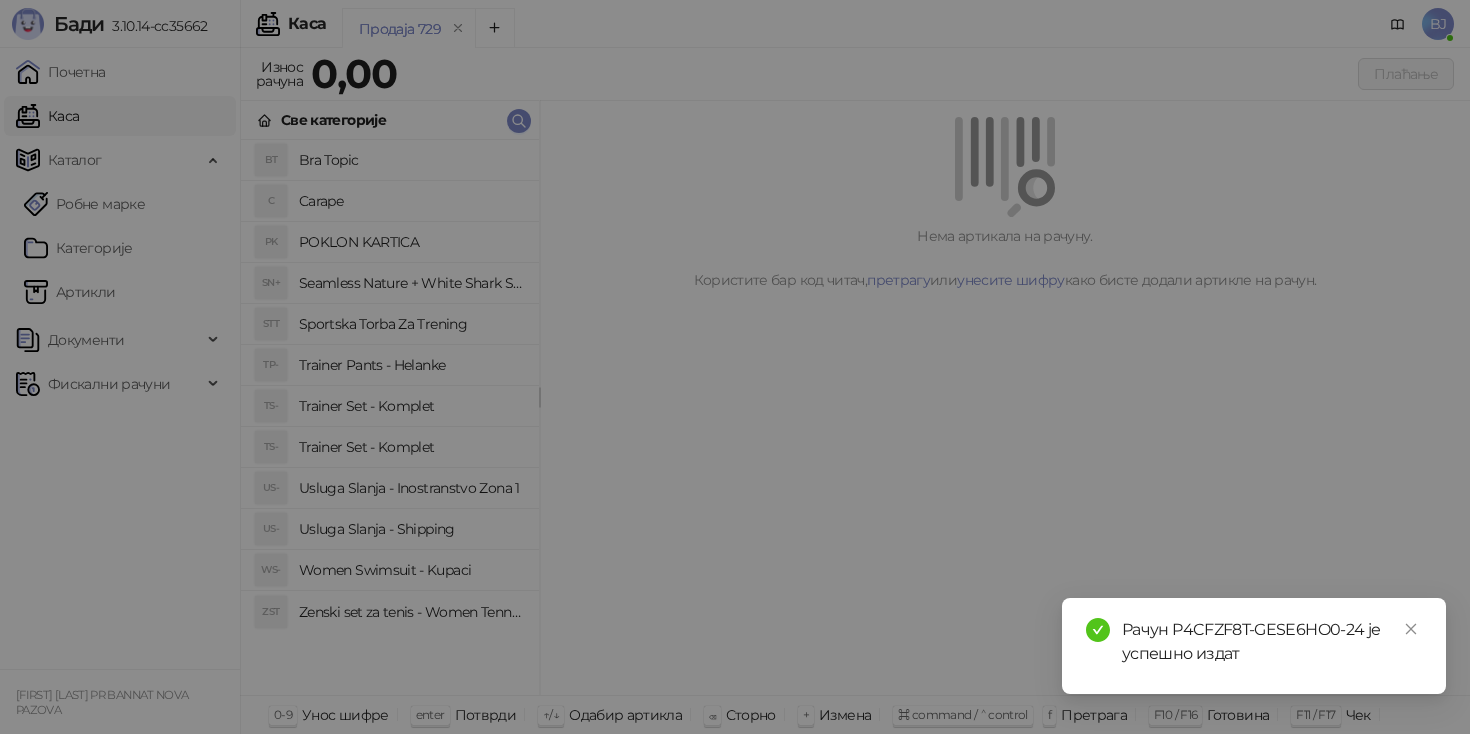 click on "Изаберите варијанту [PRICE] [PRICE] RSD [PRICE] [PRICE] RSD [PRICE] [PRICE] RSD [PRICE] [PRICE] RSD [PRICE] [PRICE] RSD [PRICE] [PRICE] RSD [PRICE] [PRICE] RSD [PRICE] [PRICE] RSD [PRICE] [PRICE] RSD [PRICE] [PRICE] RSD [PRICE] [PRICE] RSD [PRICE] [PRICE] RSD [PRICE] [PRICE] RSD [PRICE] [PRICE] RSD" at bounding box center [735, 367] 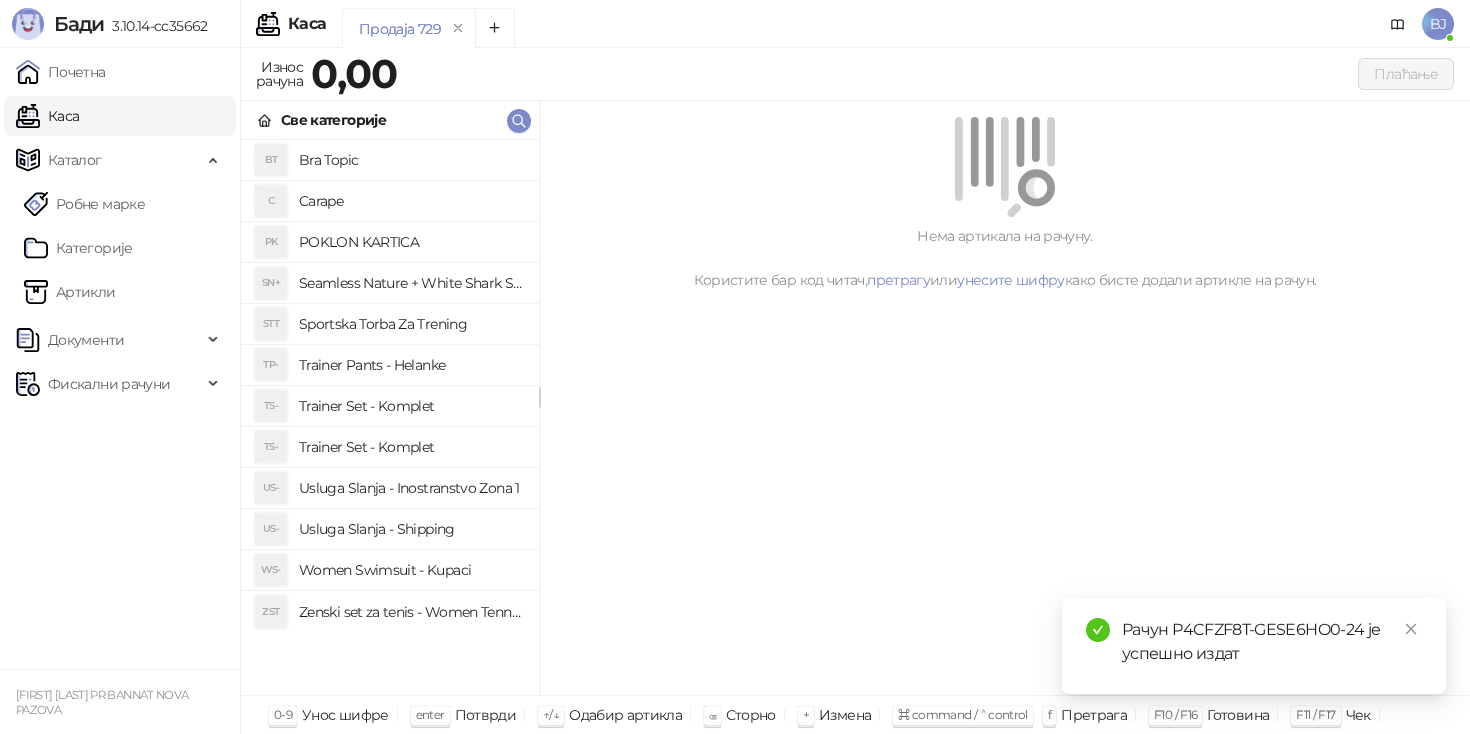 click on "Women Swimsuit - Kupaci" at bounding box center (411, 570) 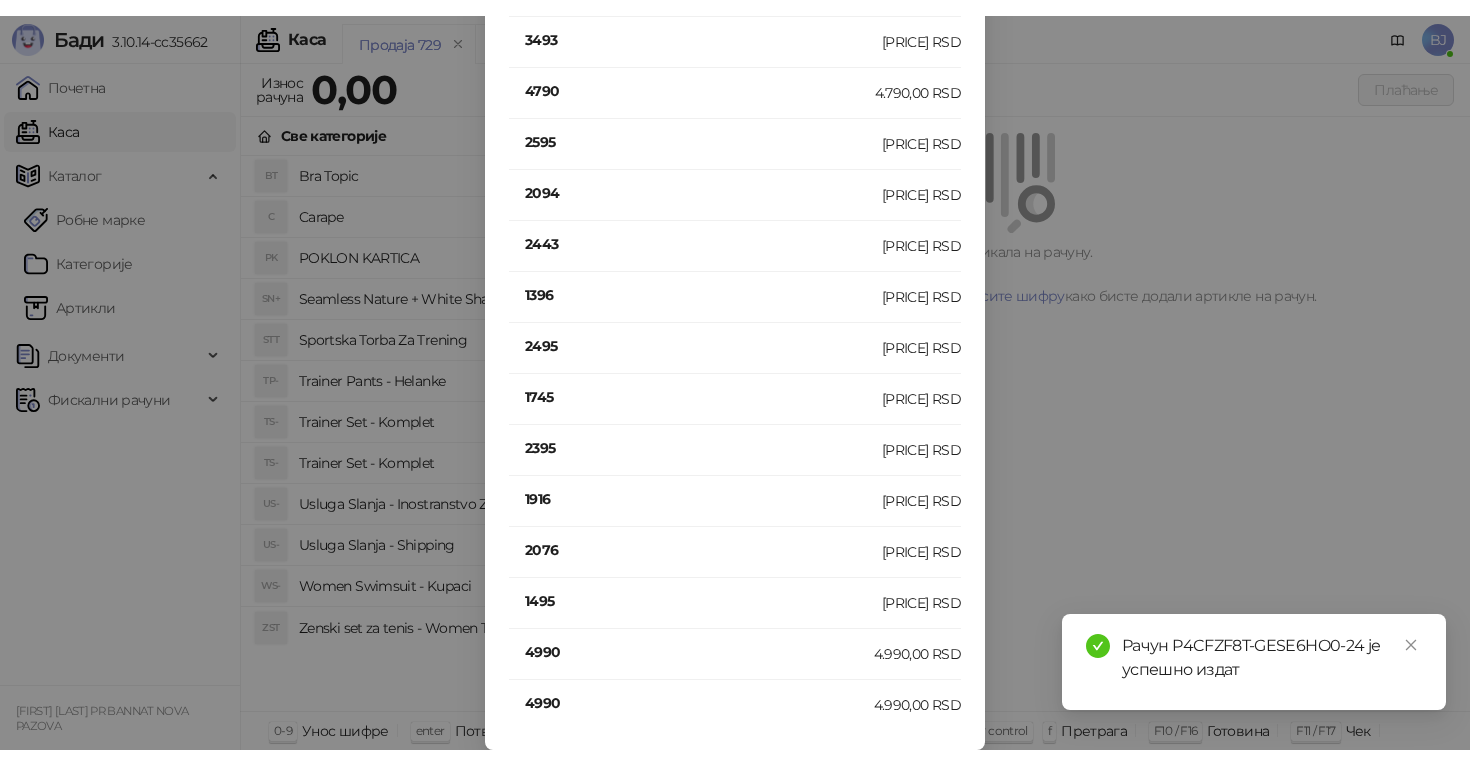 scroll, scrollTop: 110, scrollLeft: 0, axis: vertical 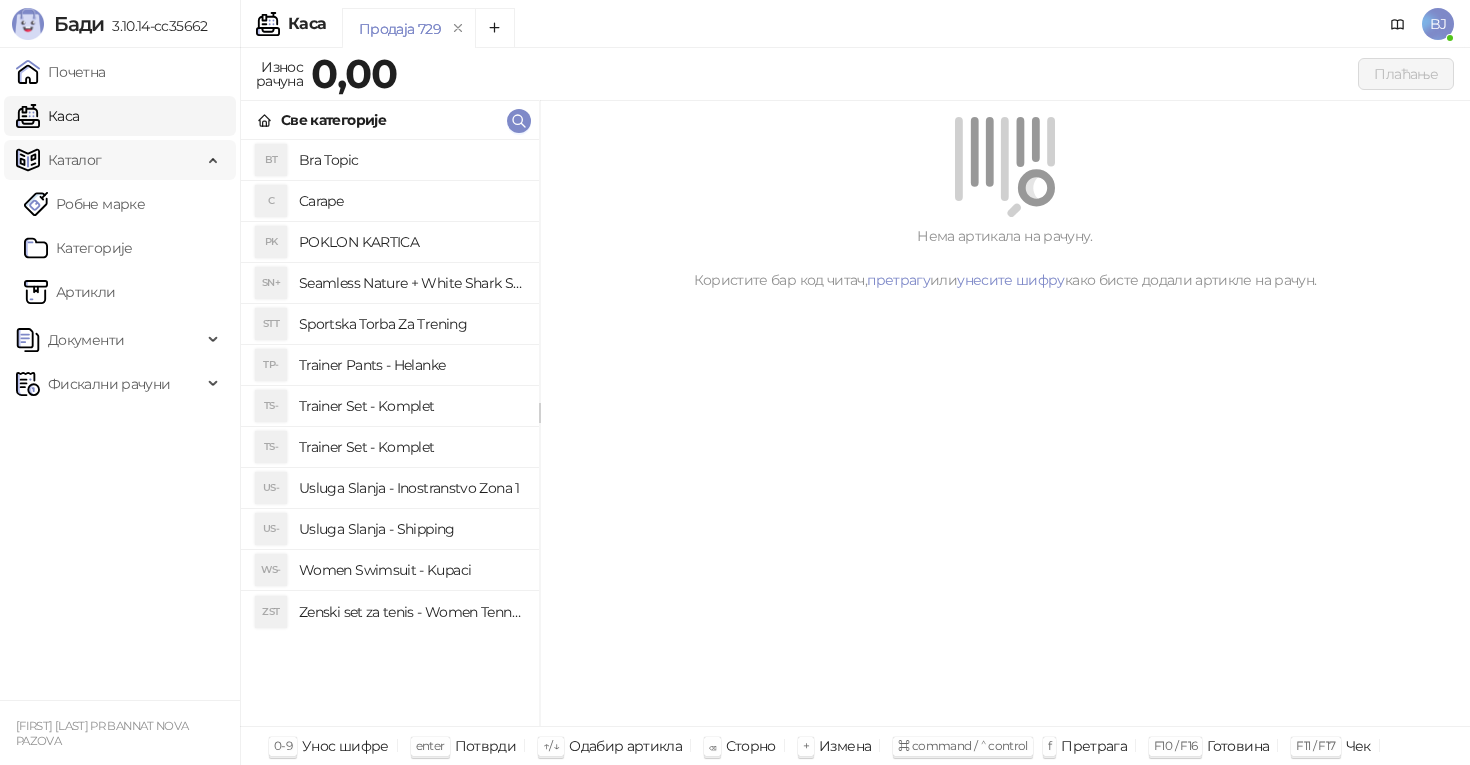 click on "Каталог" at bounding box center [109, 160] 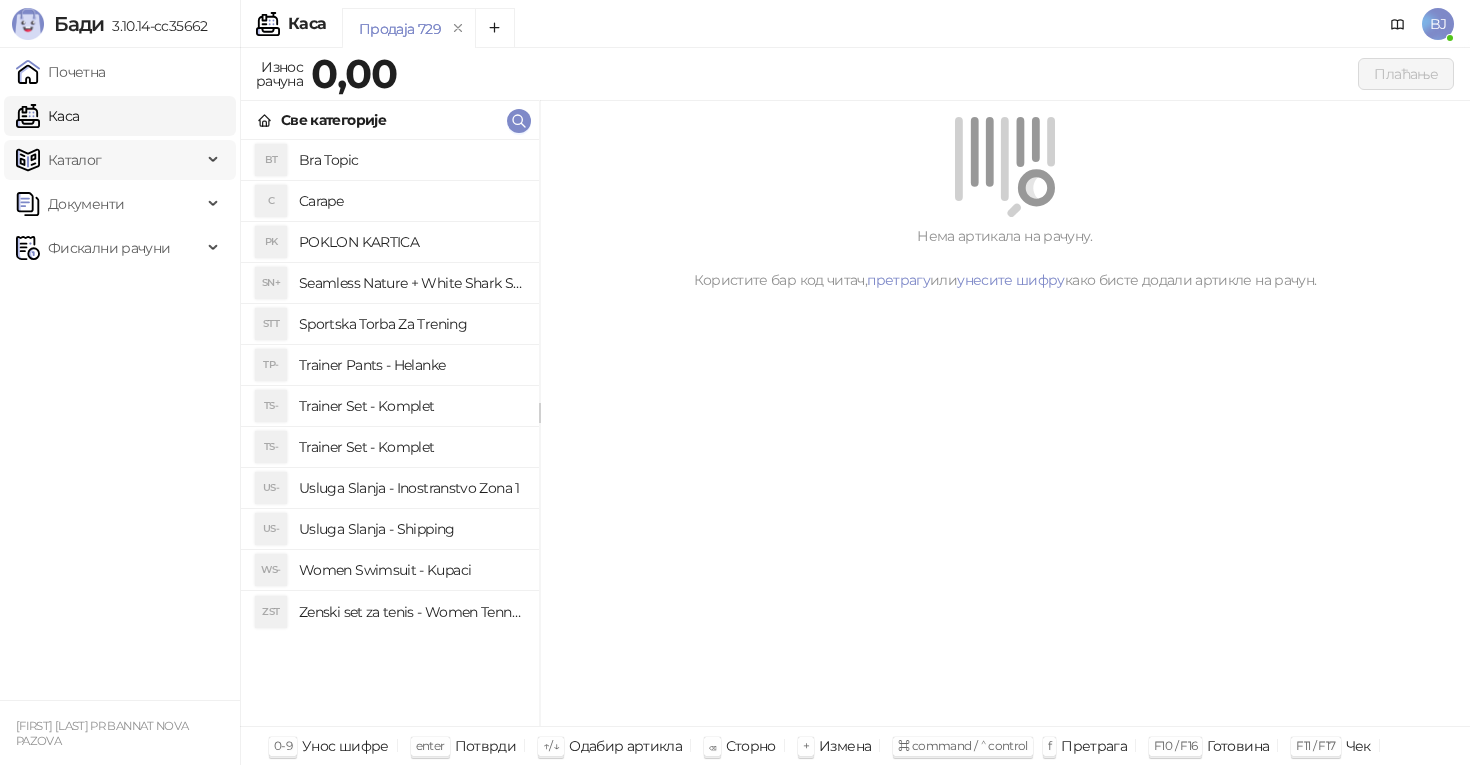 click on "Каталог" at bounding box center (109, 160) 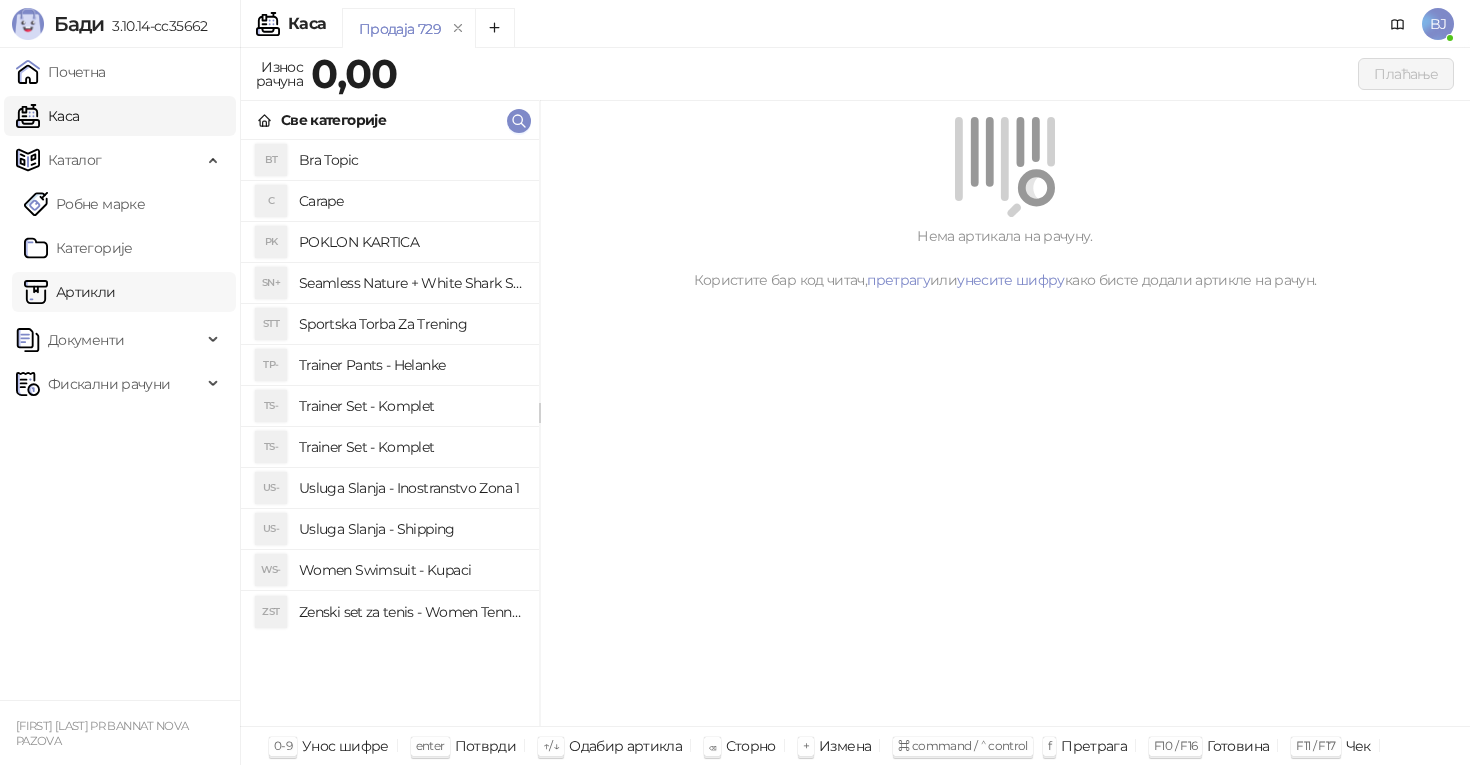 click on "Артикли" at bounding box center [70, 292] 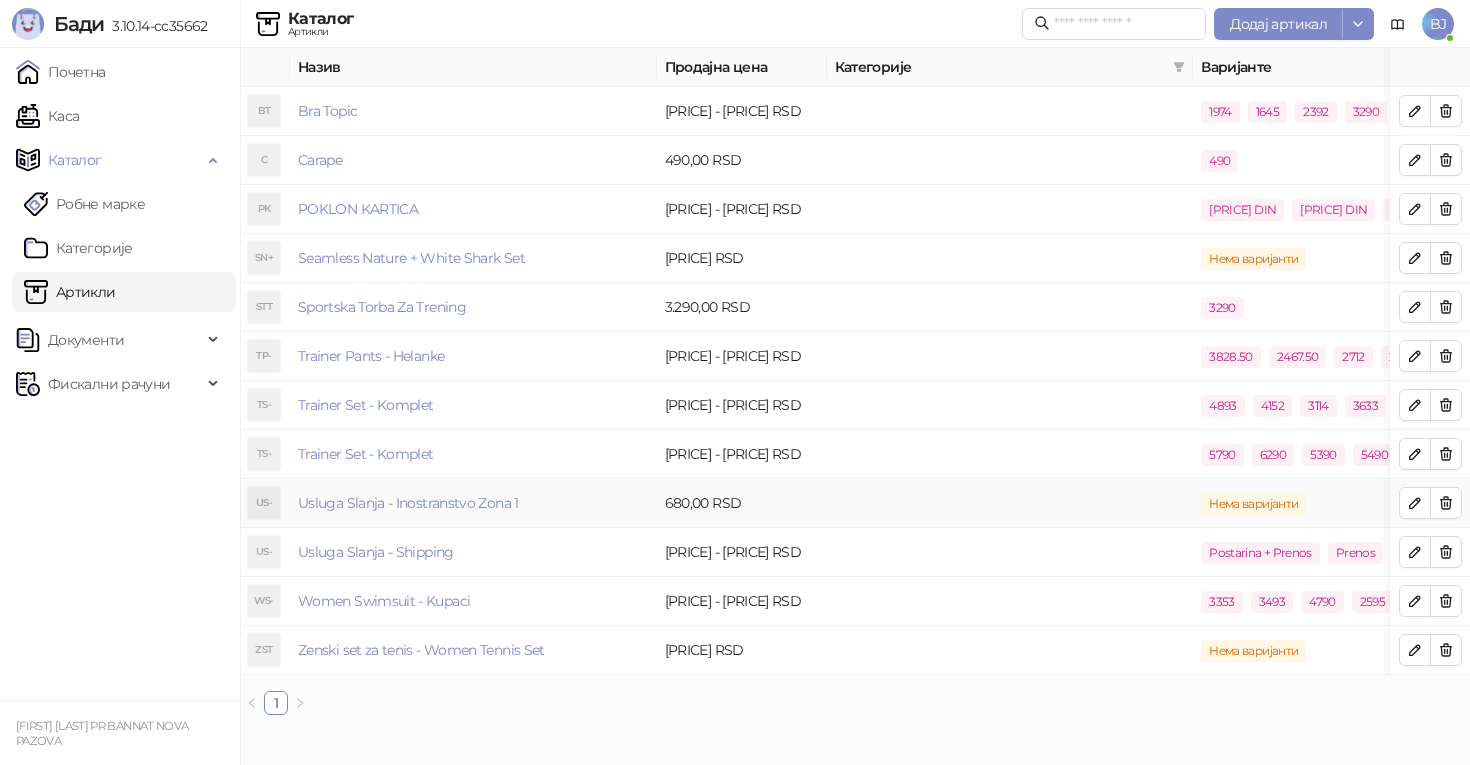 scroll, scrollTop: 0, scrollLeft: 0, axis: both 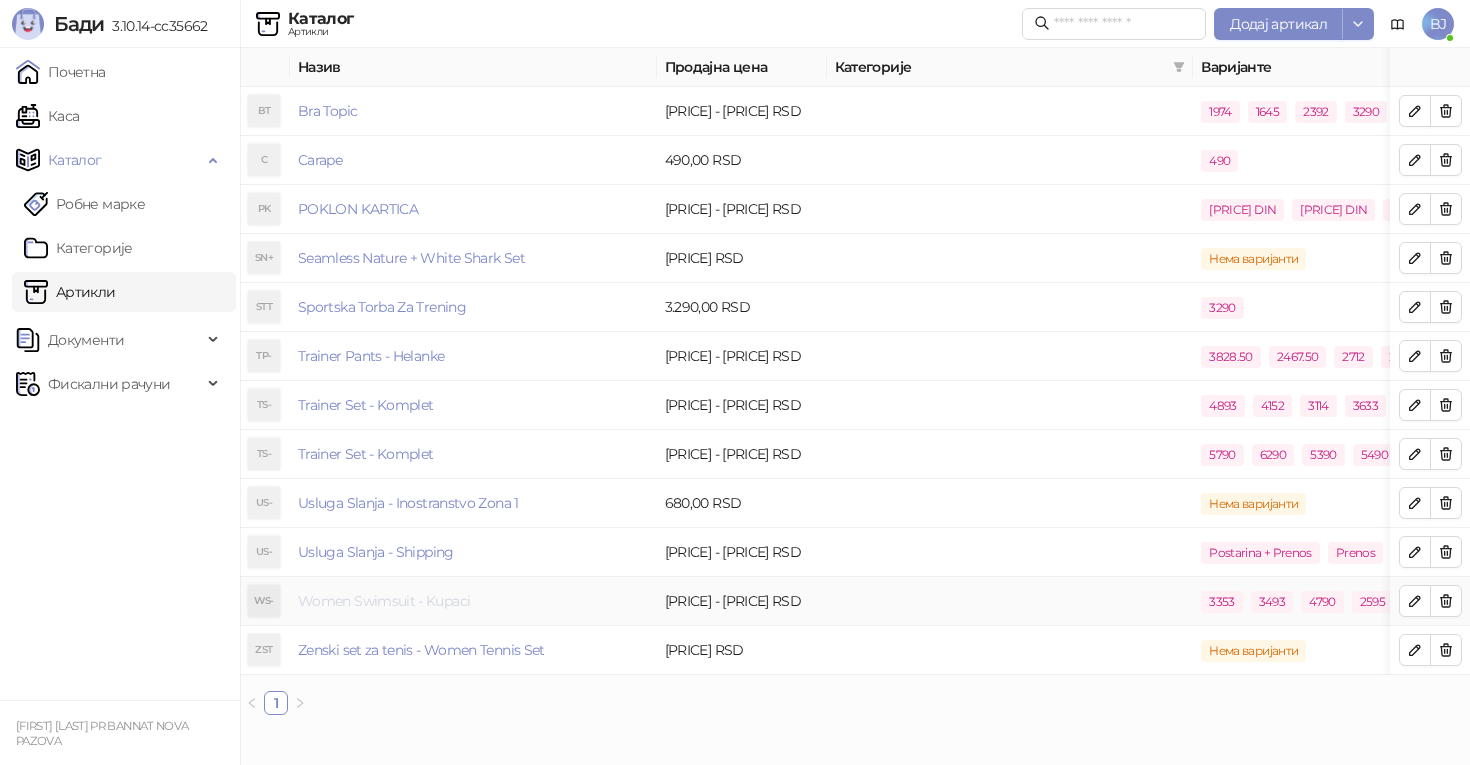 click on "Women Swimsuit - Kupaci" at bounding box center [384, 601] 